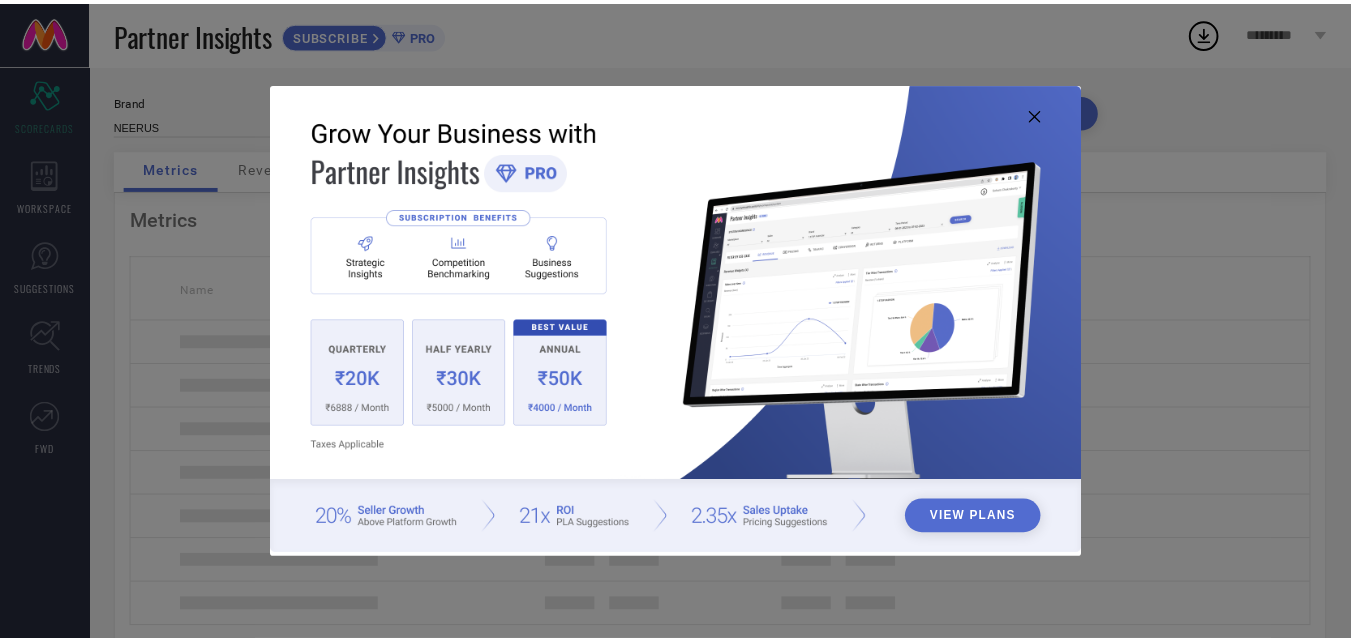scroll, scrollTop: 0, scrollLeft: 0, axis: both 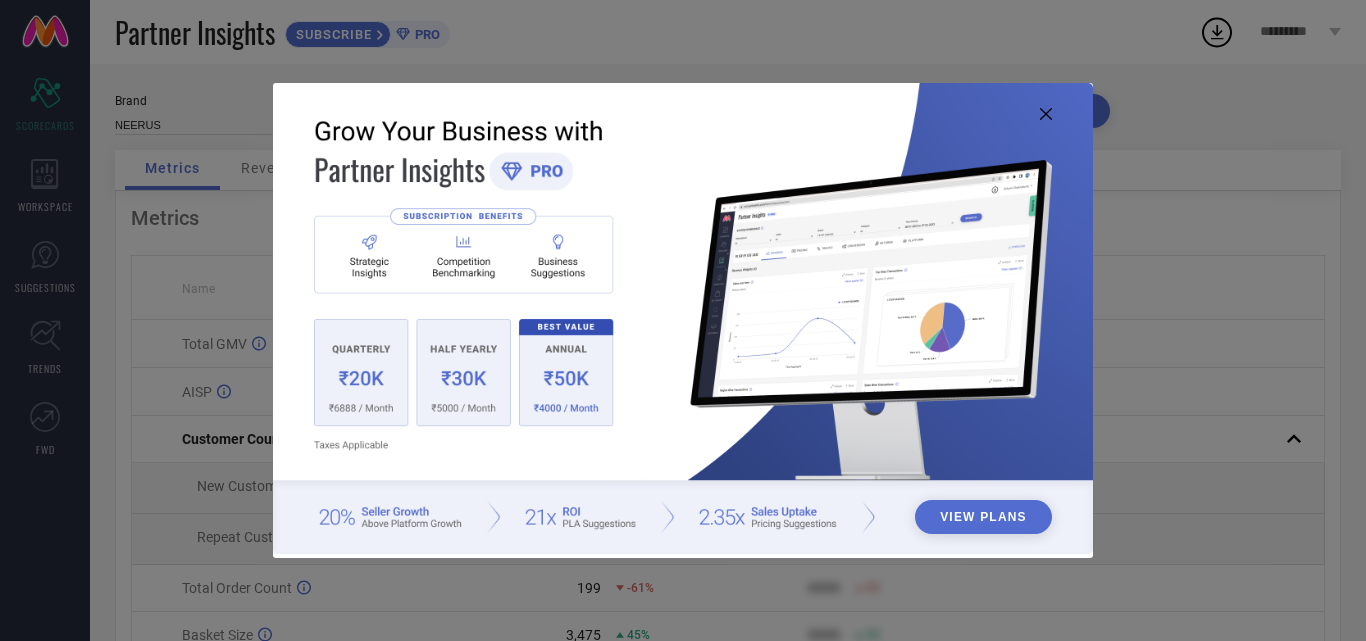 click 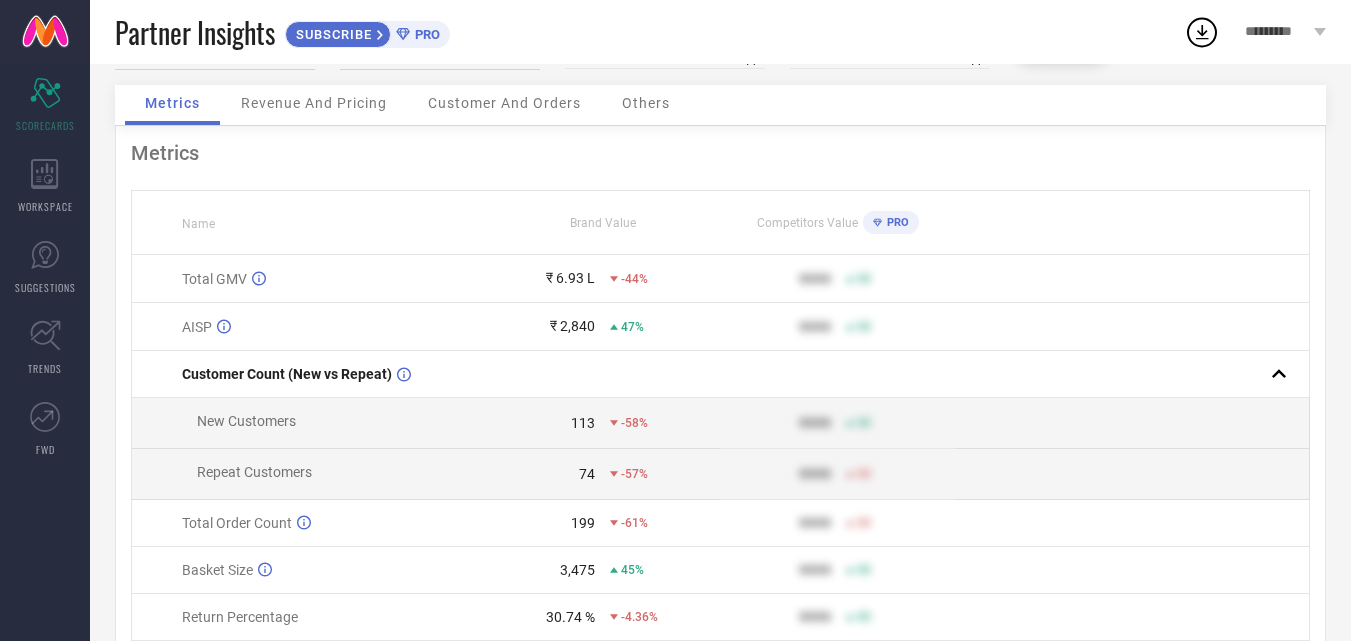 scroll, scrollTop: 100, scrollLeft: 0, axis: vertical 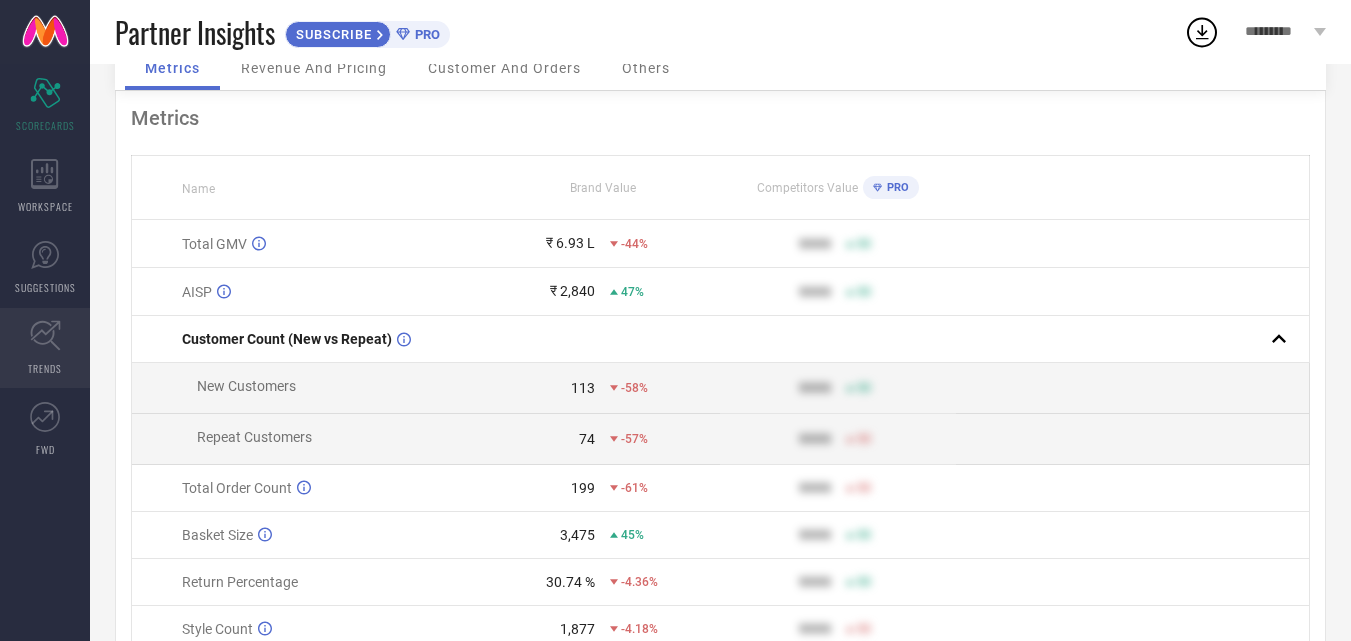 click 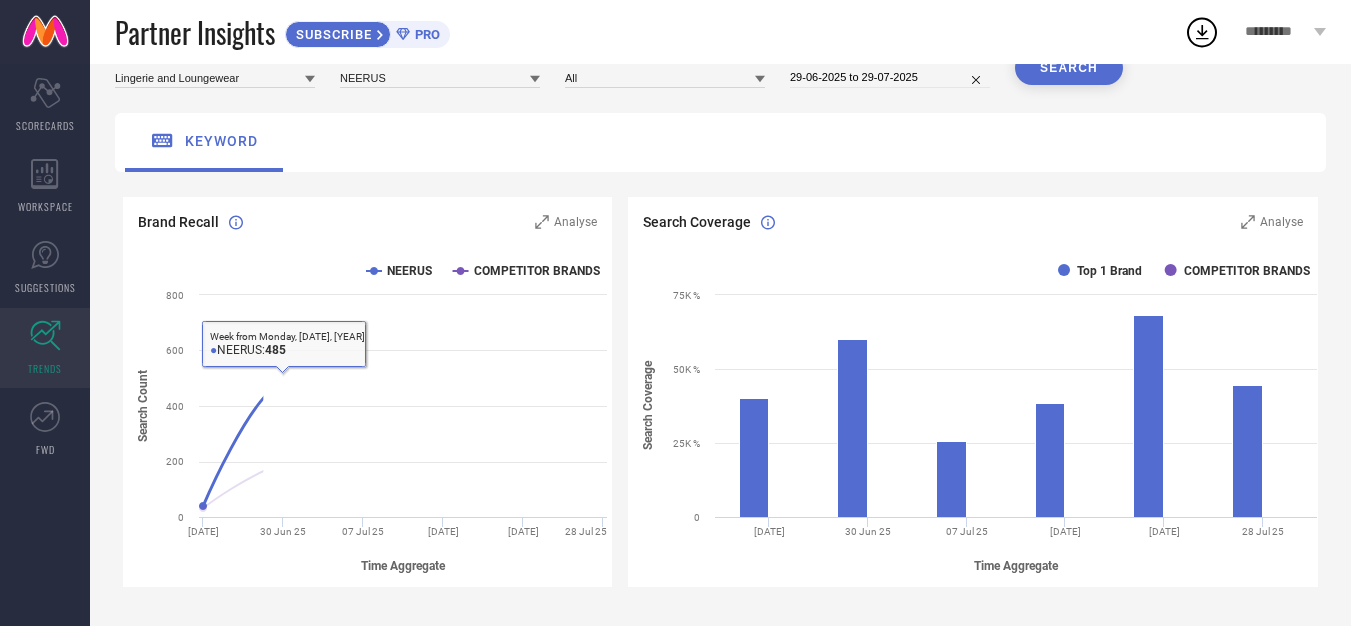 scroll, scrollTop: 200, scrollLeft: 0, axis: vertical 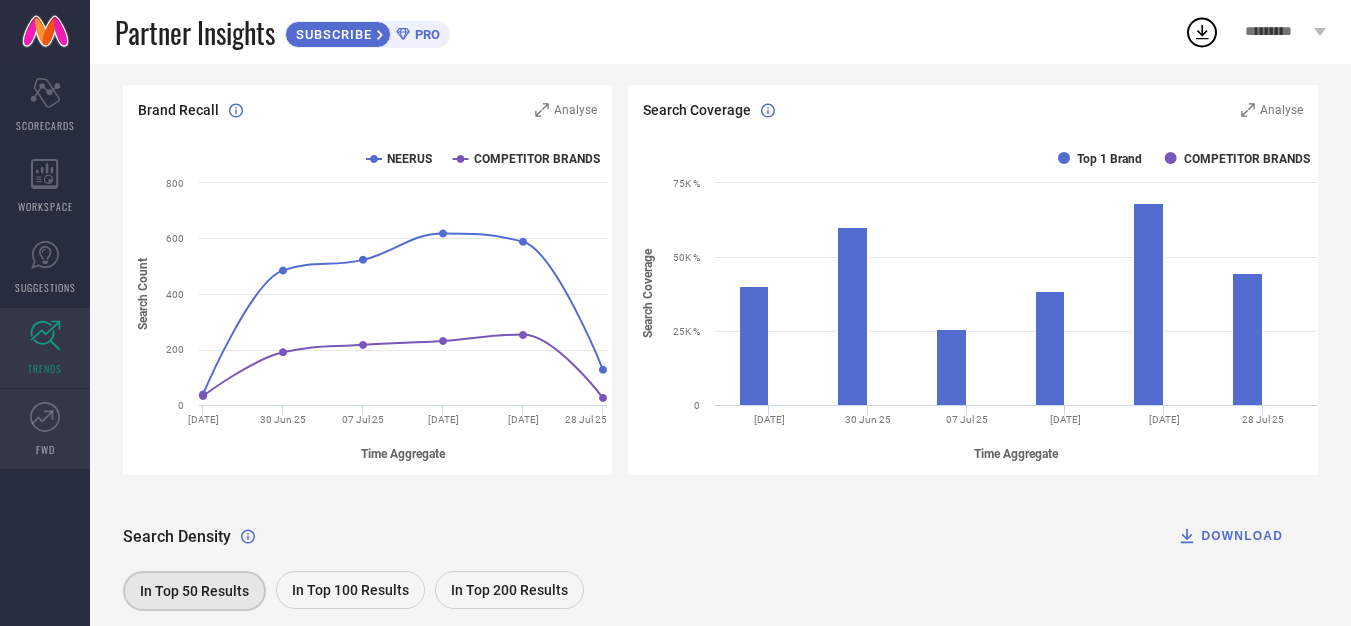 click on "FWD" at bounding box center (45, 429) 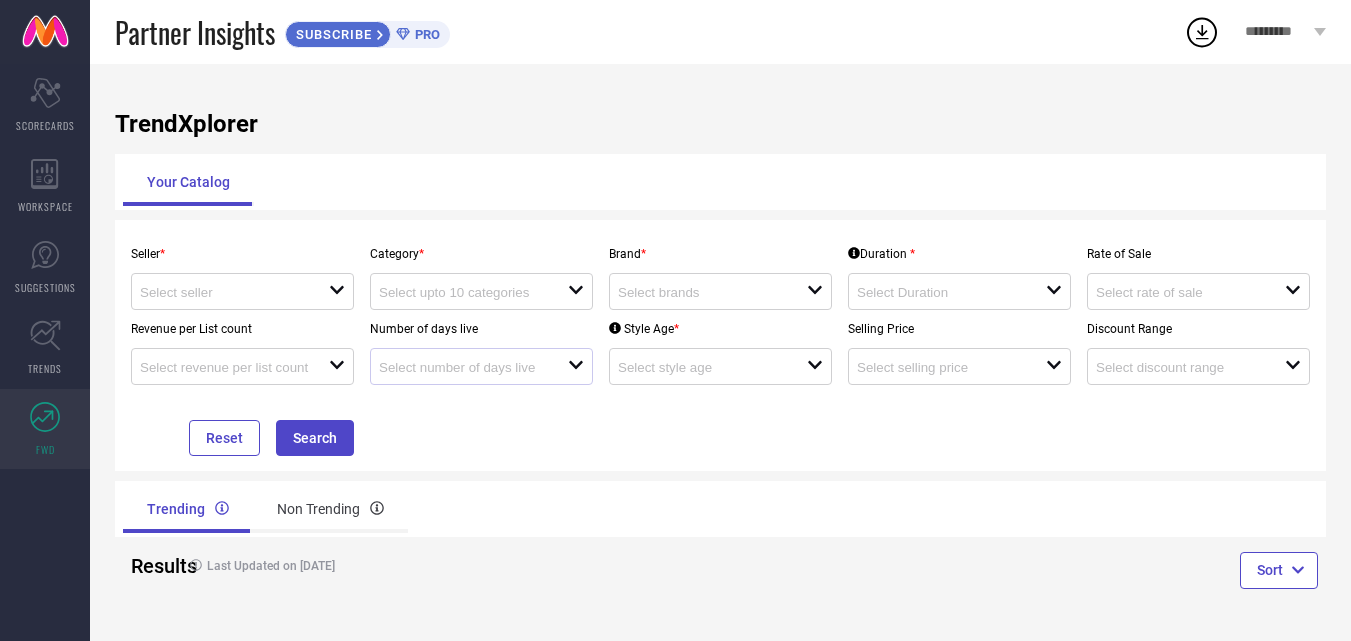 scroll, scrollTop: 1, scrollLeft: 0, axis: vertical 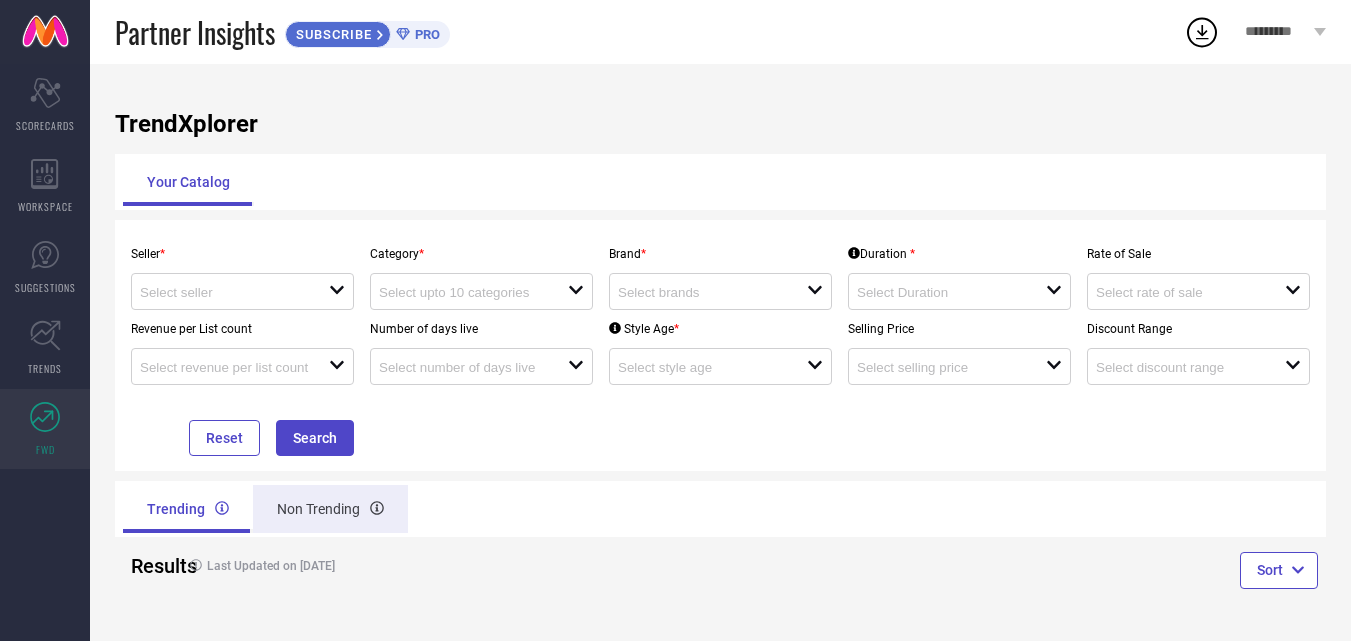 click on "Non Trending" at bounding box center (330, 509) 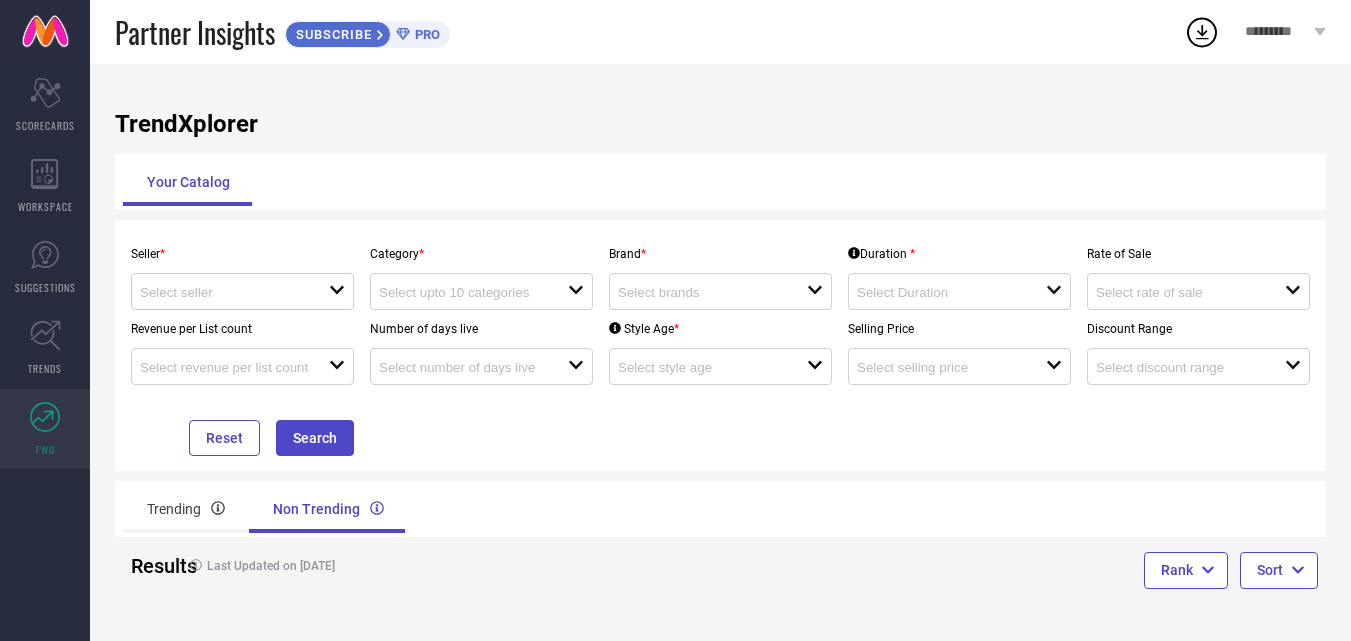 click at bounding box center (234, 291) 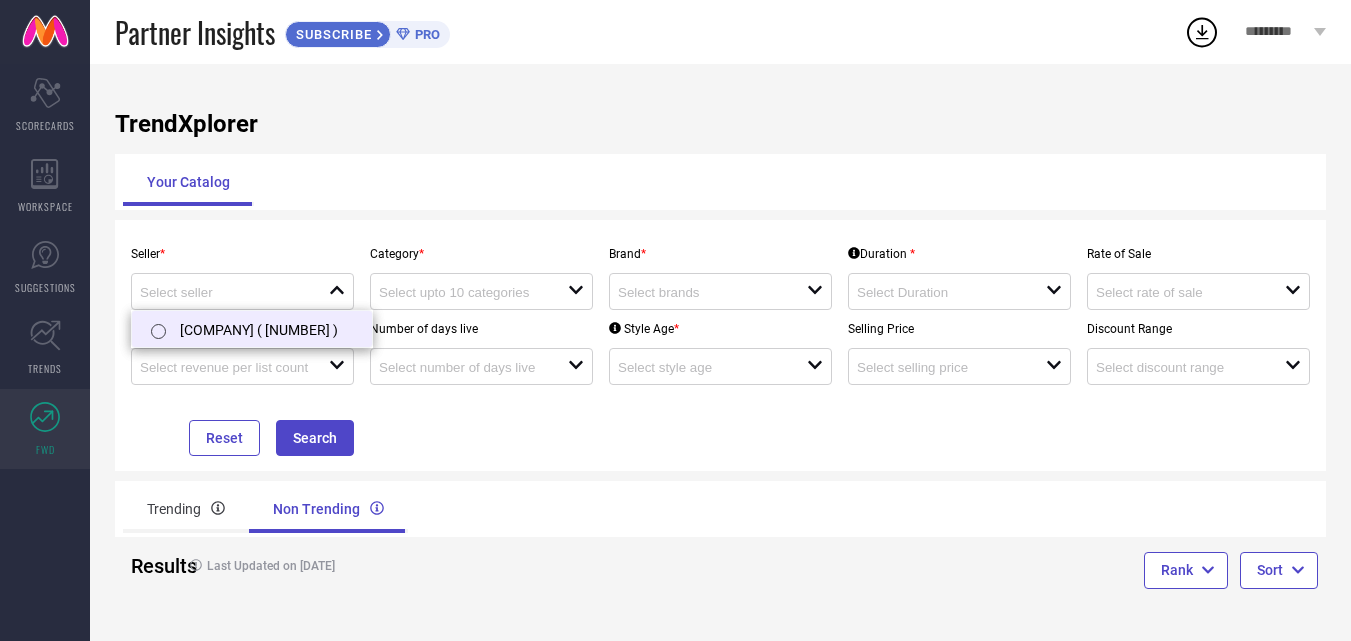 click on "[COMPANY] ( [NUMBER] )" at bounding box center (252, 329) 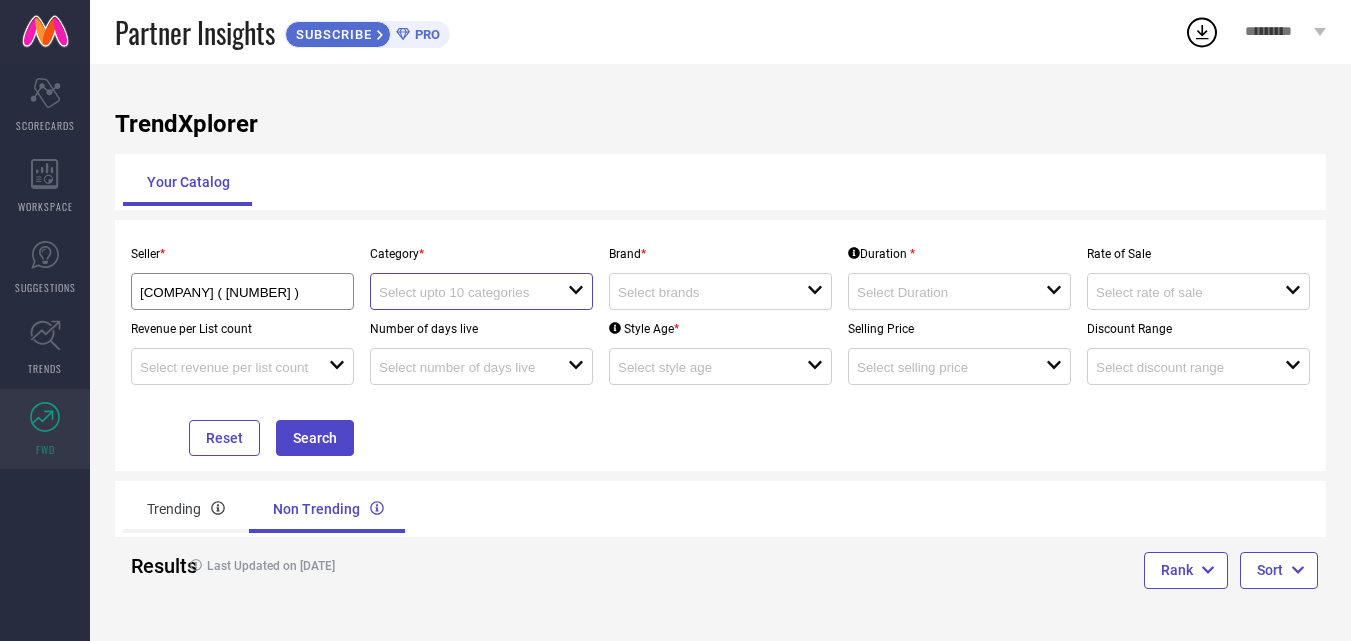 click at bounding box center (464, 292) 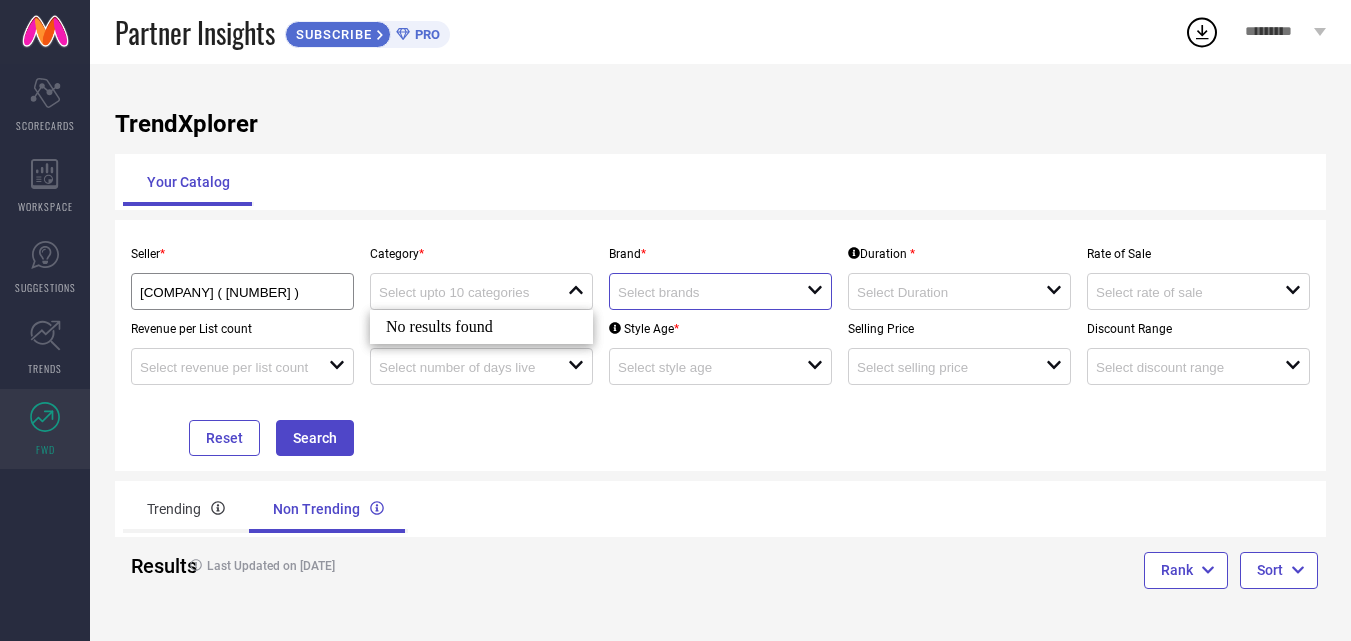 click at bounding box center [703, 292] 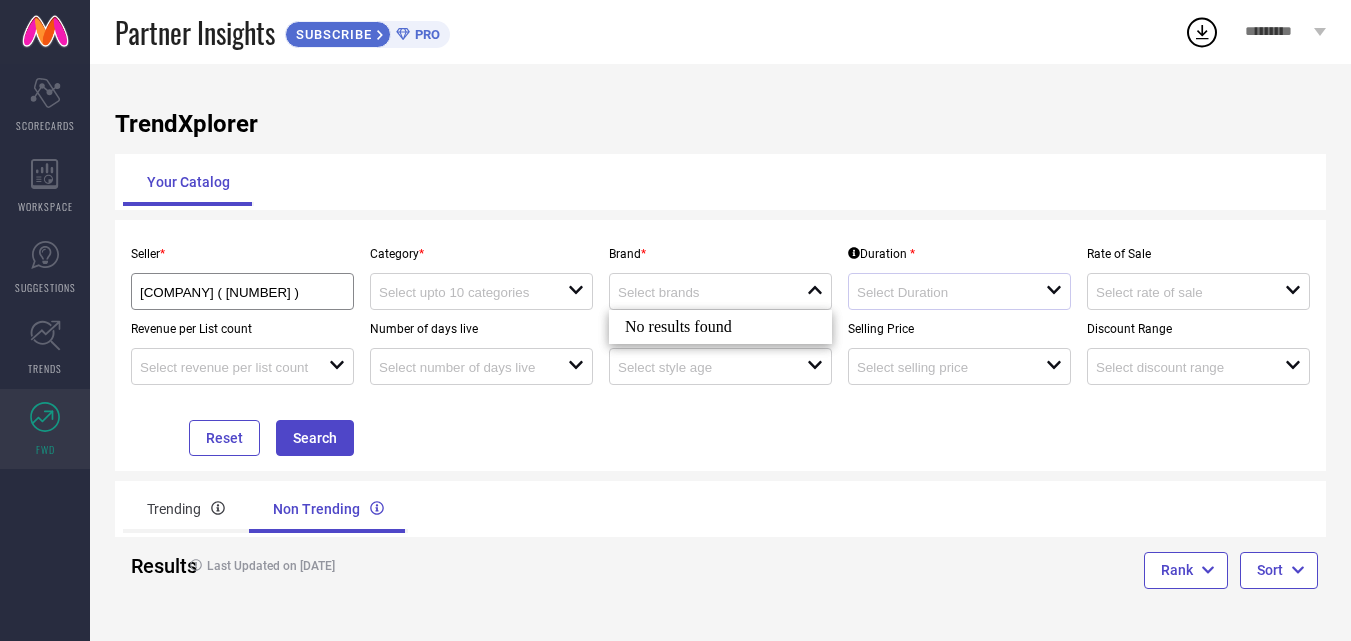 click on "open" at bounding box center (959, 291) 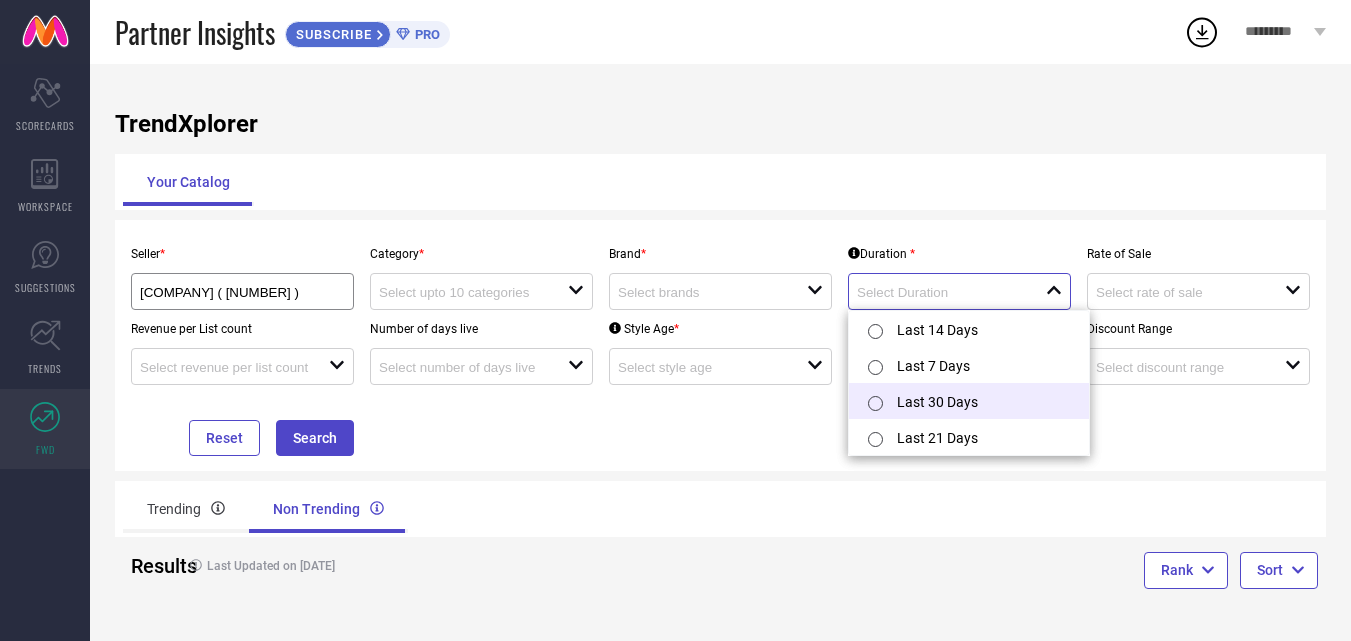 scroll, scrollTop: 4, scrollLeft: 0, axis: vertical 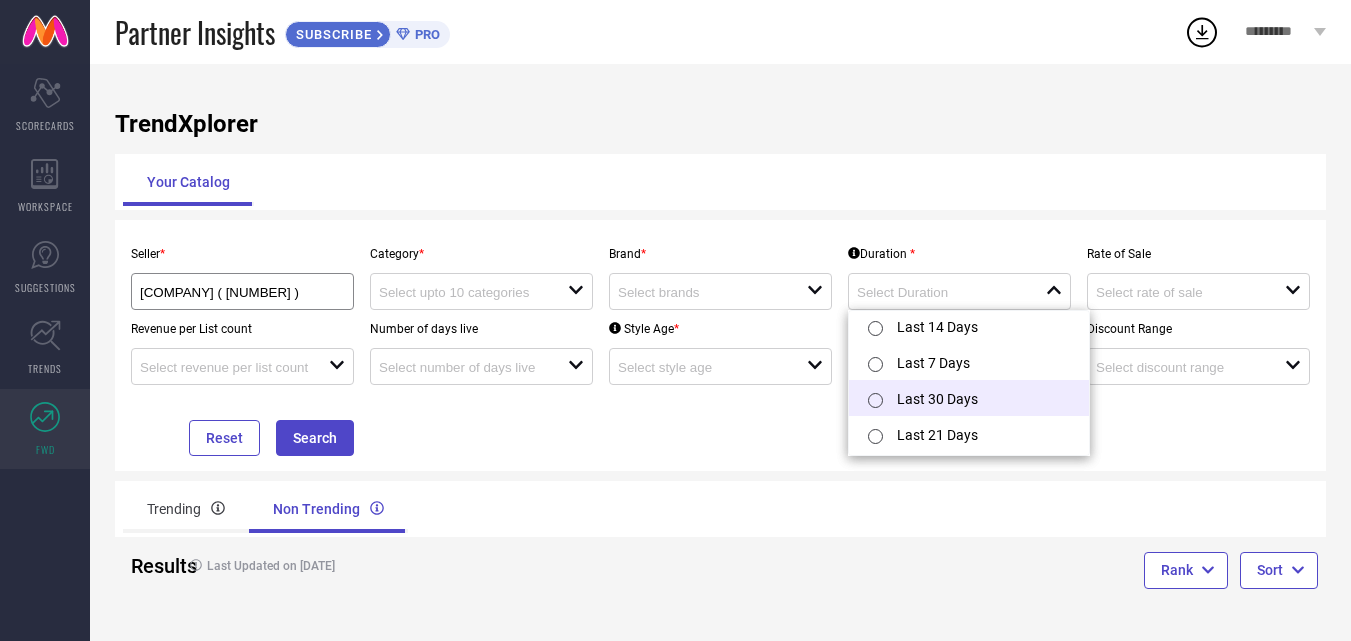 click on "Last 30 Days" at bounding box center (969, 398) 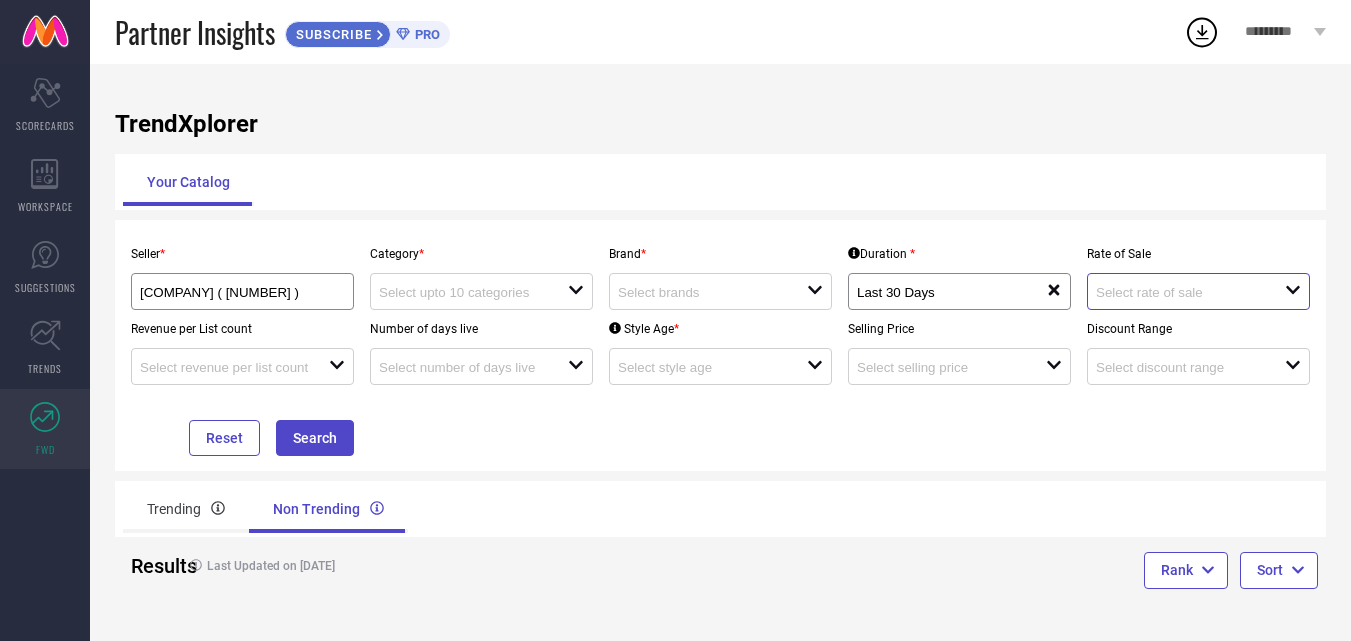 click at bounding box center (1181, 292) 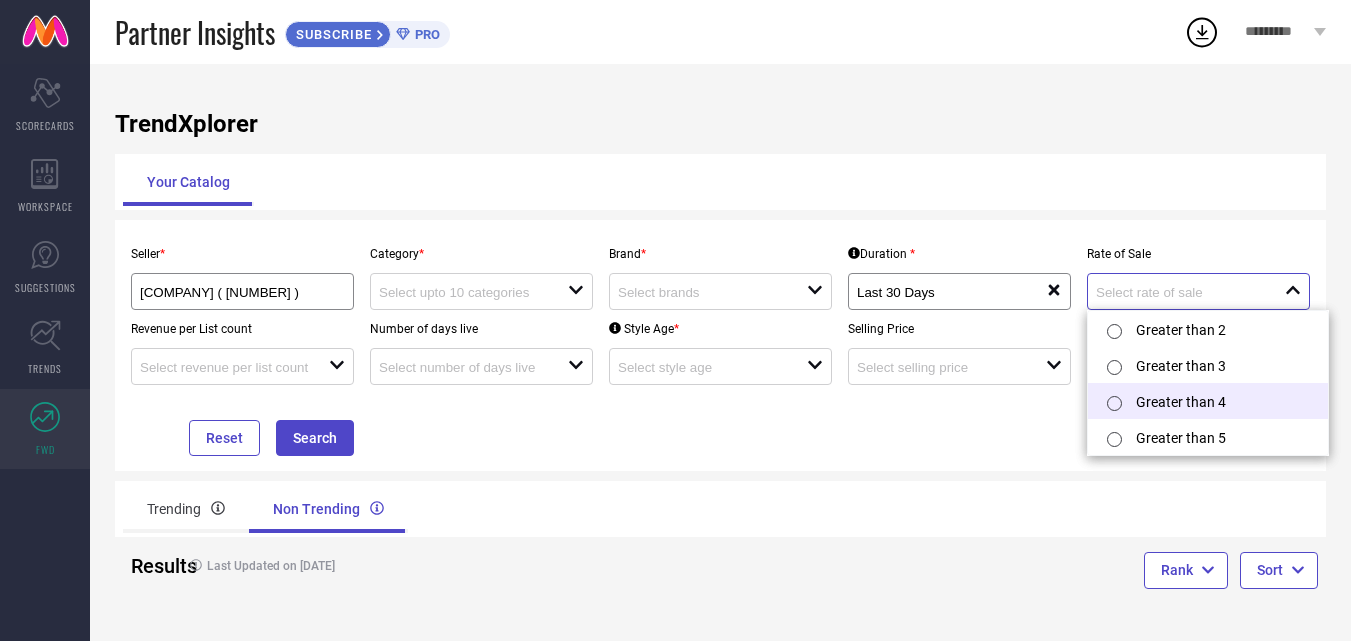 scroll, scrollTop: 4, scrollLeft: 0, axis: vertical 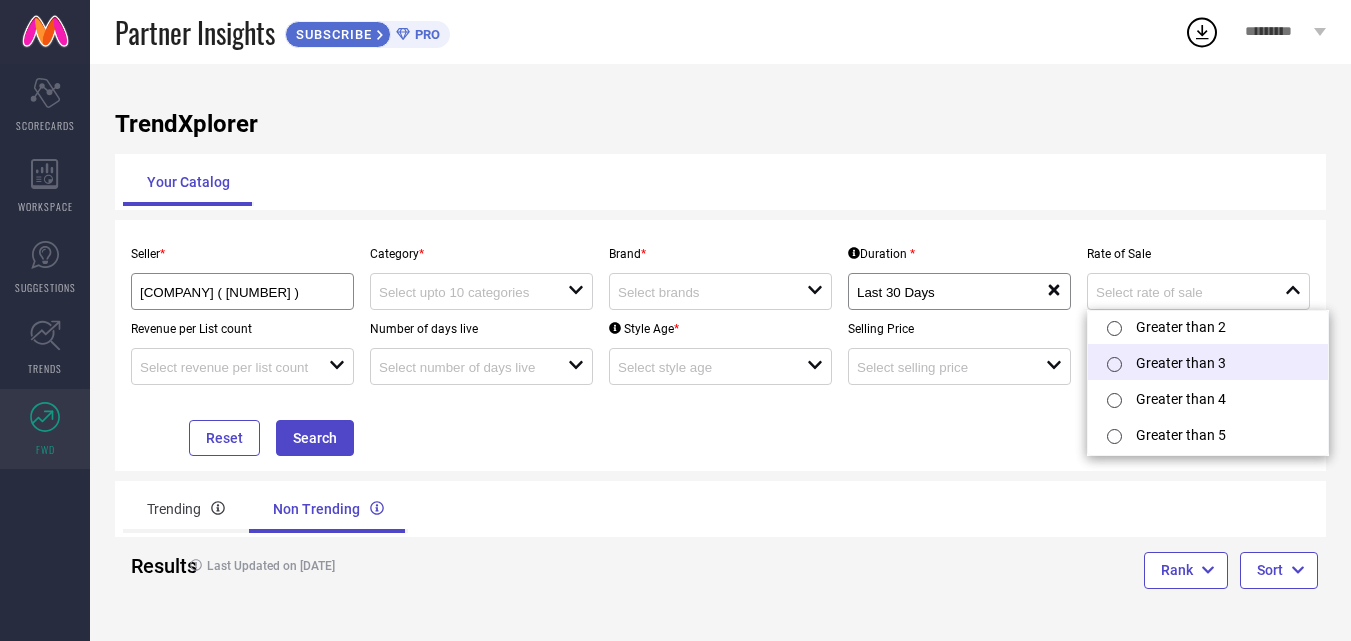 click on "Greater than 3" at bounding box center [1208, 362] 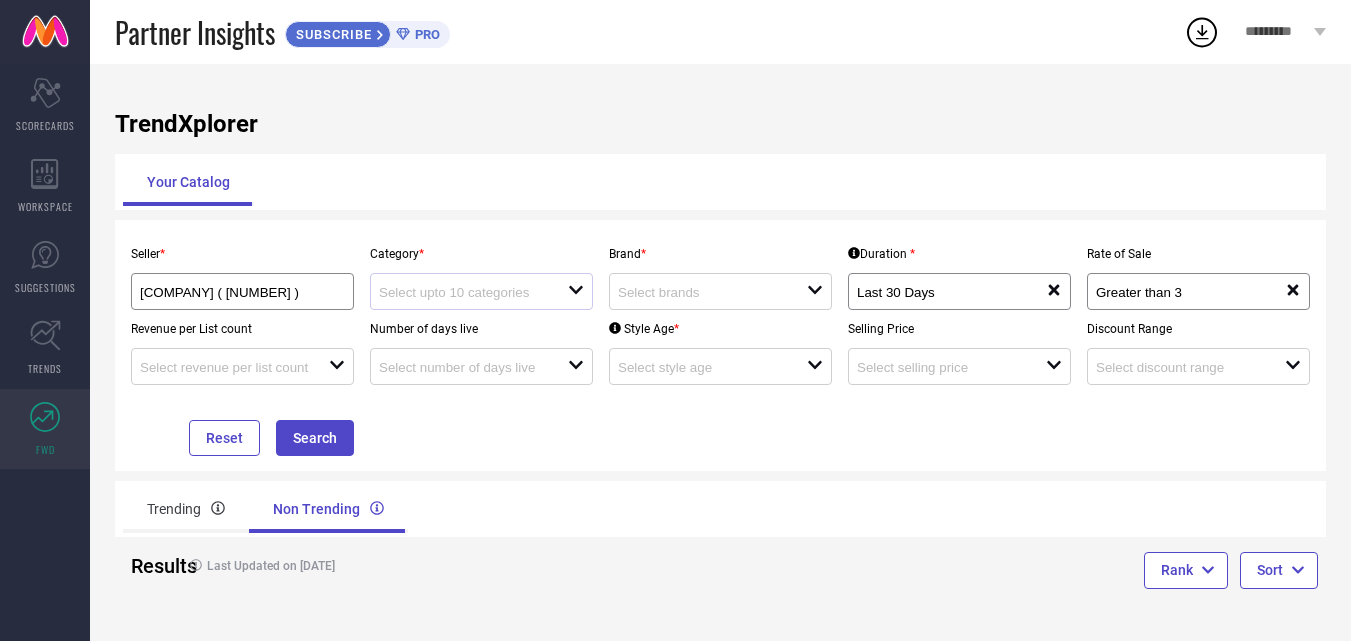 click on "open" at bounding box center (481, 291) 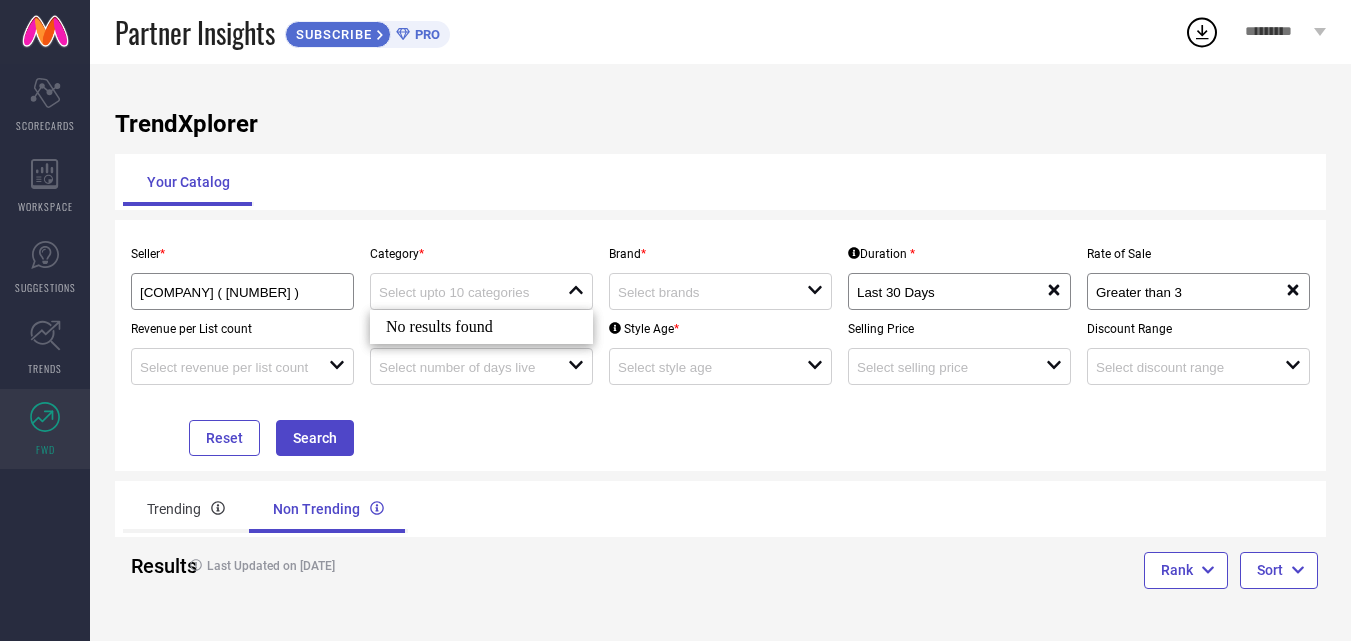 click on "No results found" at bounding box center [481, 327] 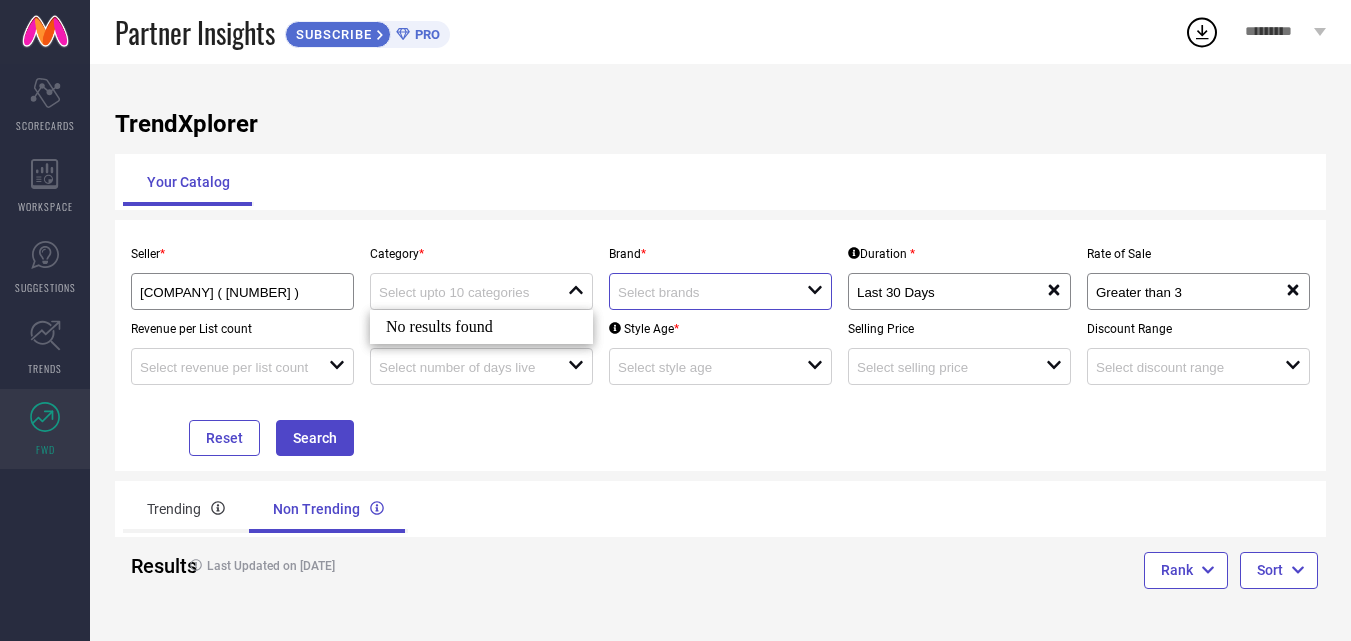 click at bounding box center [703, 292] 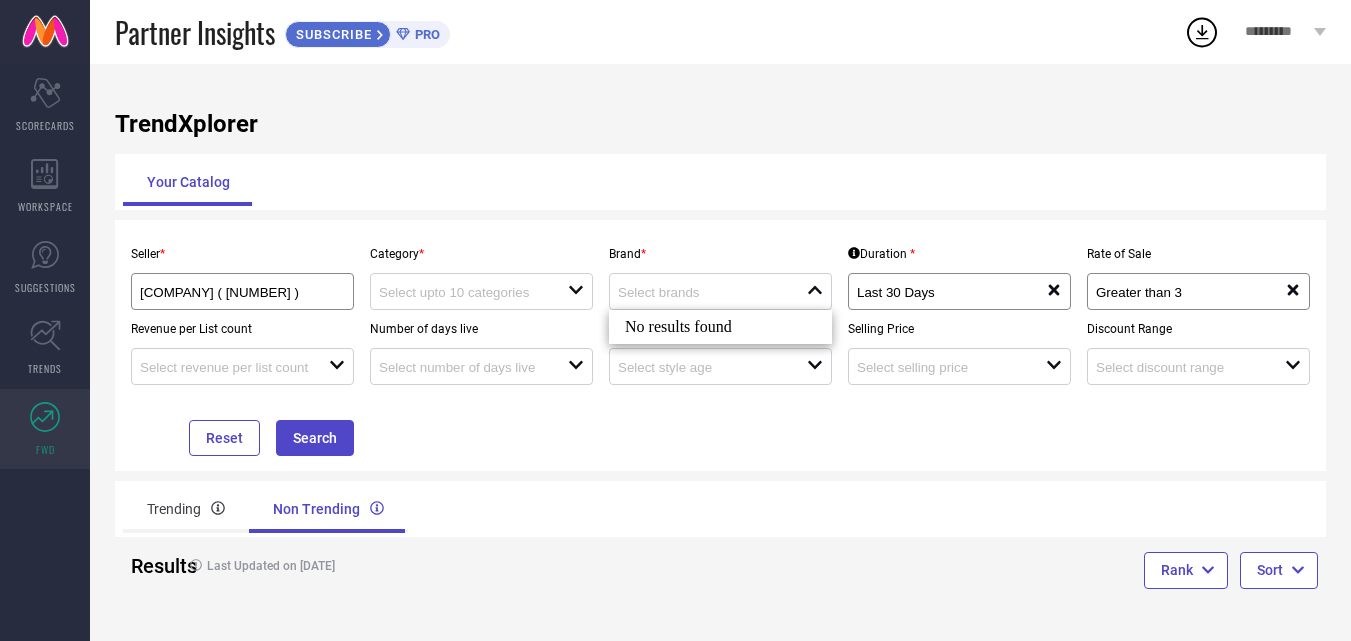 click on "No results found" at bounding box center (720, 327) 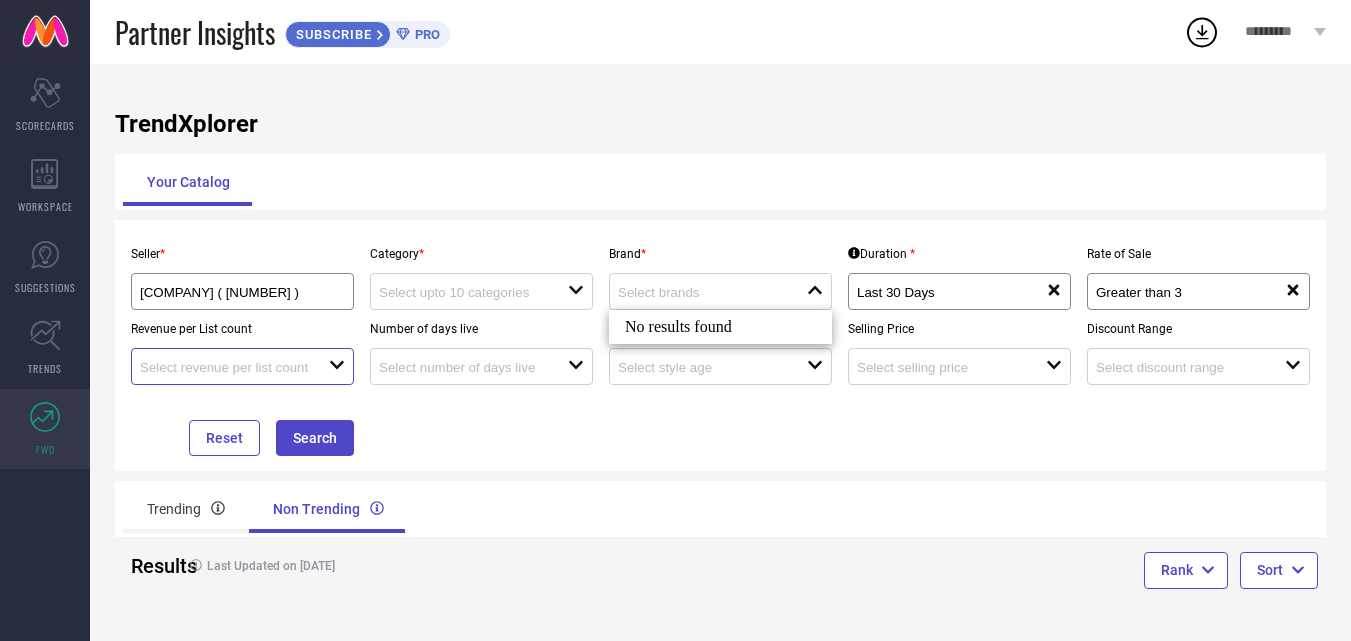 click at bounding box center (225, 367) 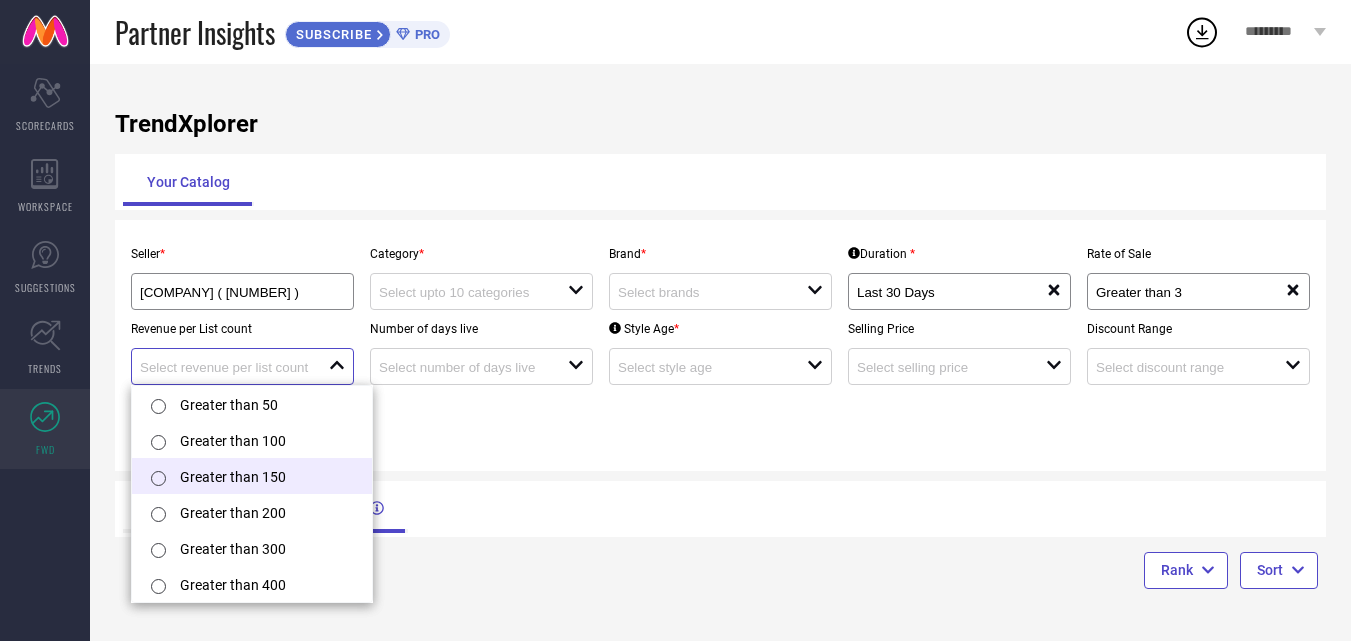 scroll, scrollTop: 4, scrollLeft: 0, axis: vertical 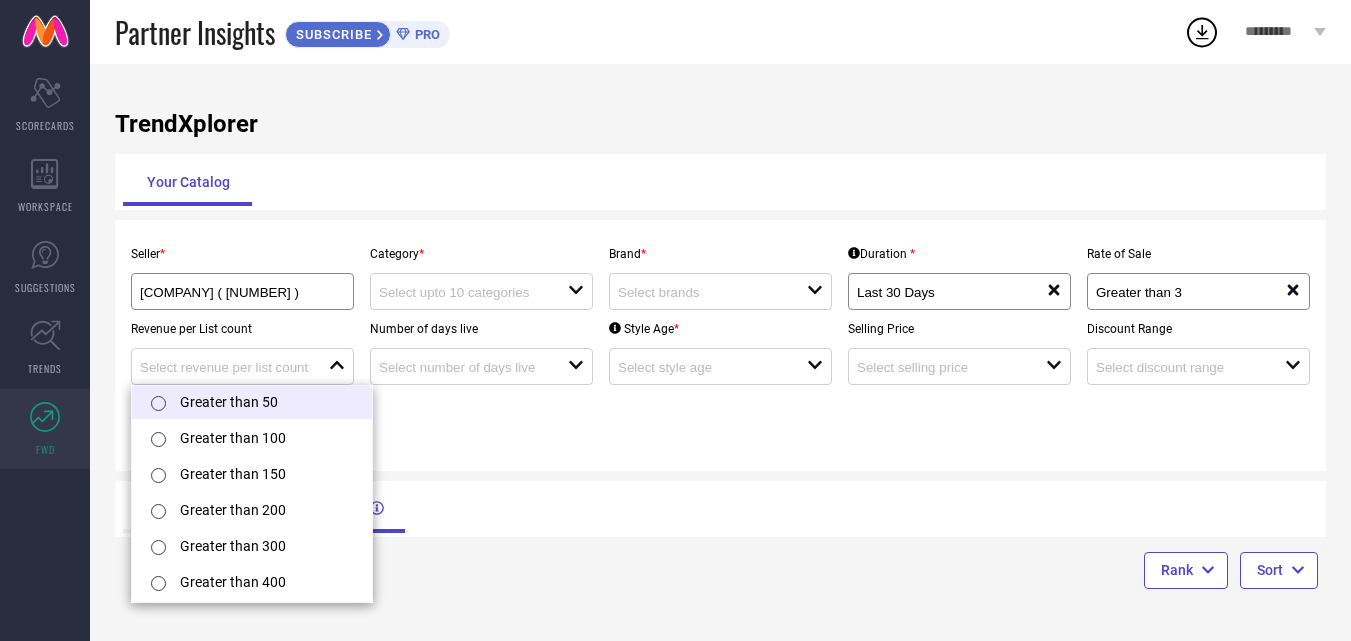 click on "Greater than 50" at bounding box center (252, 401) 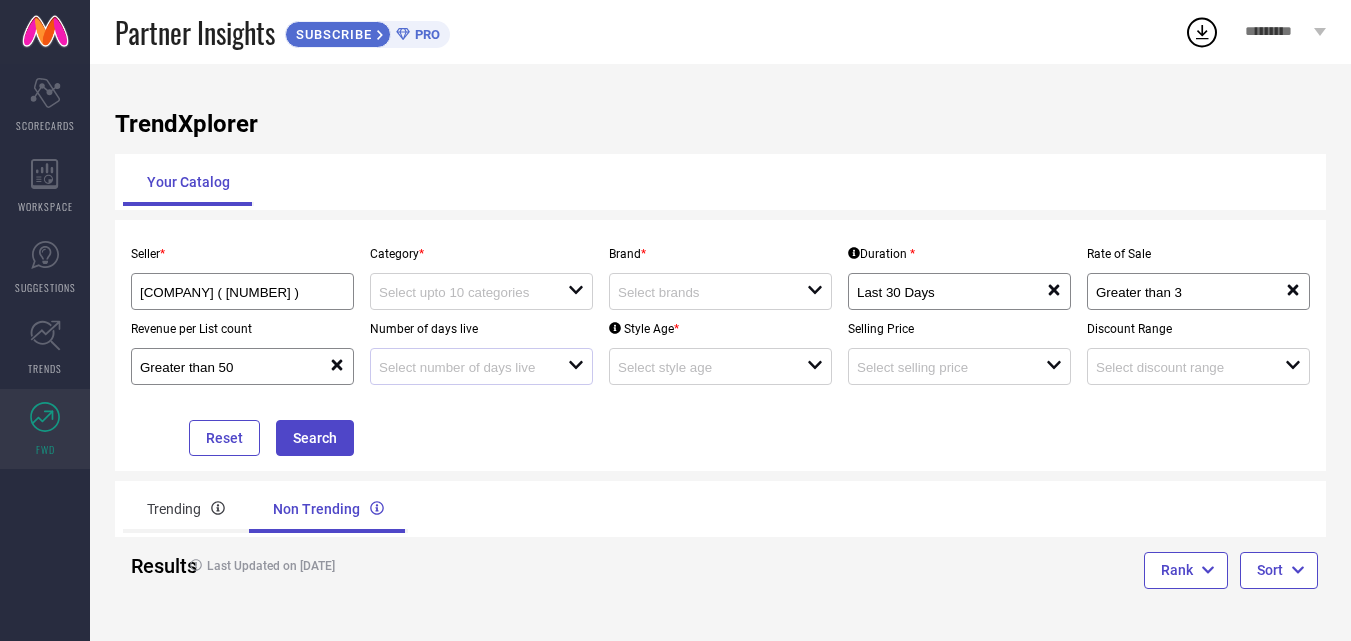 click on "open" at bounding box center [481, 366] 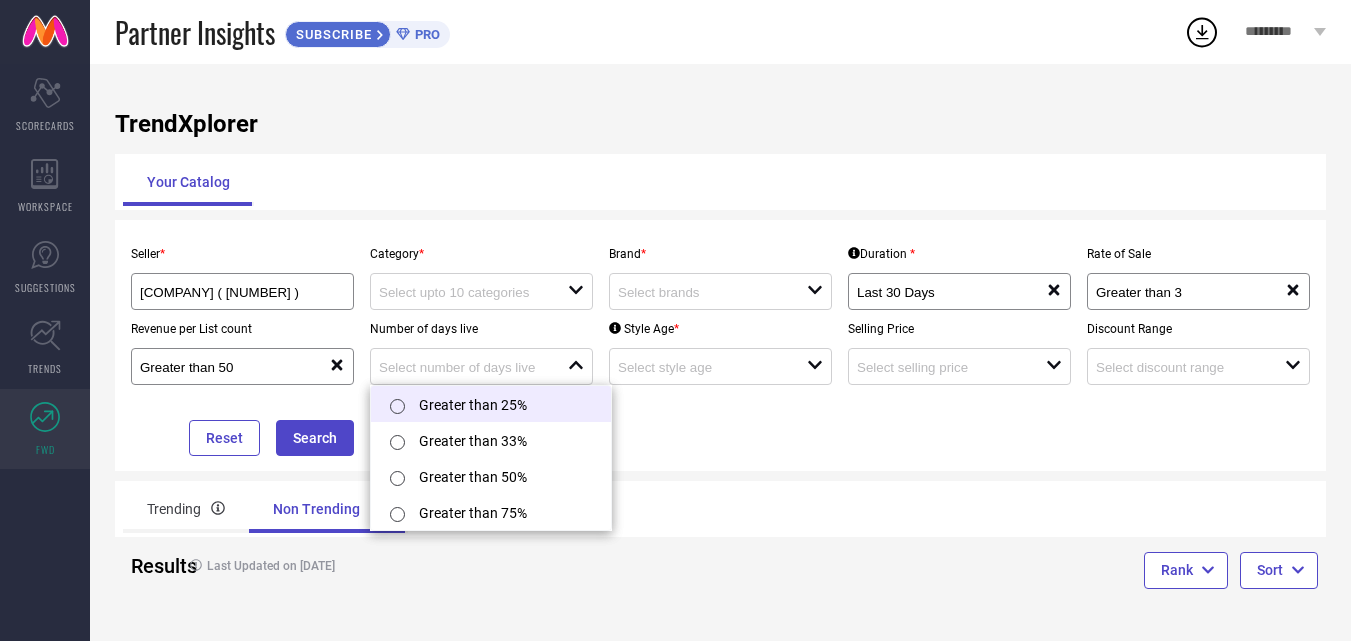 click on "Greater than 25%" at bounding box center [491, 404] 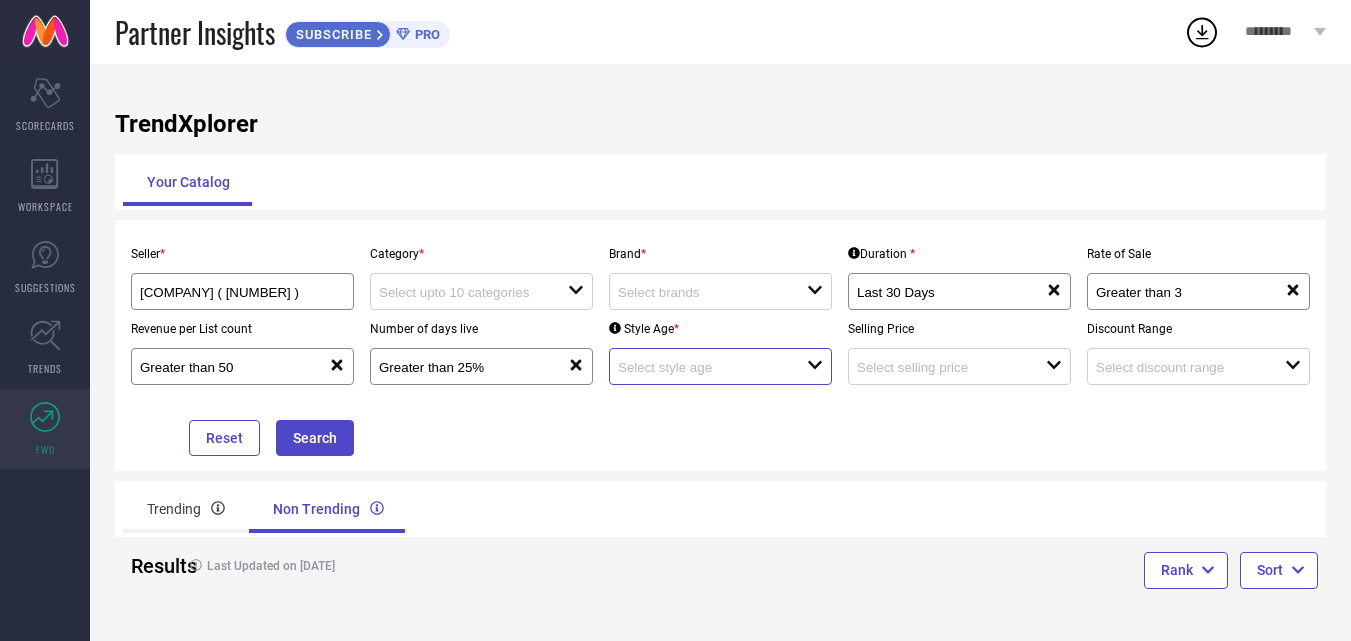 click at bounding box center (703, 367) 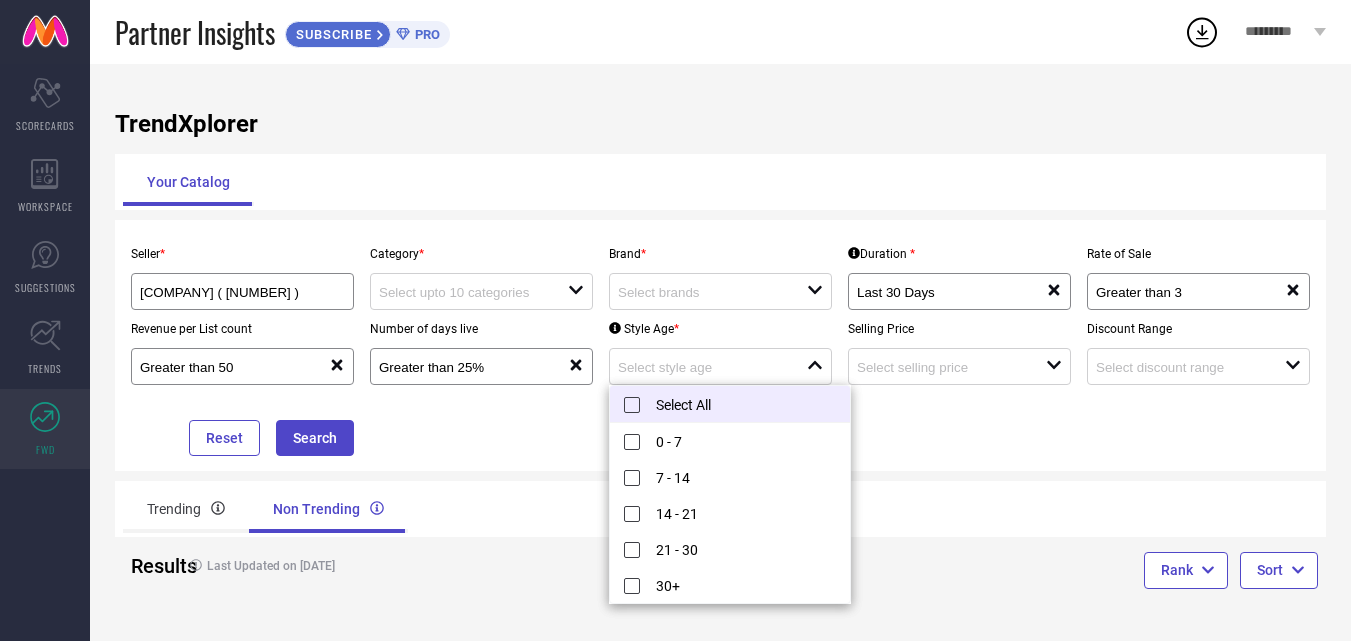 click on "Select All" at bounding box center [730, 404] 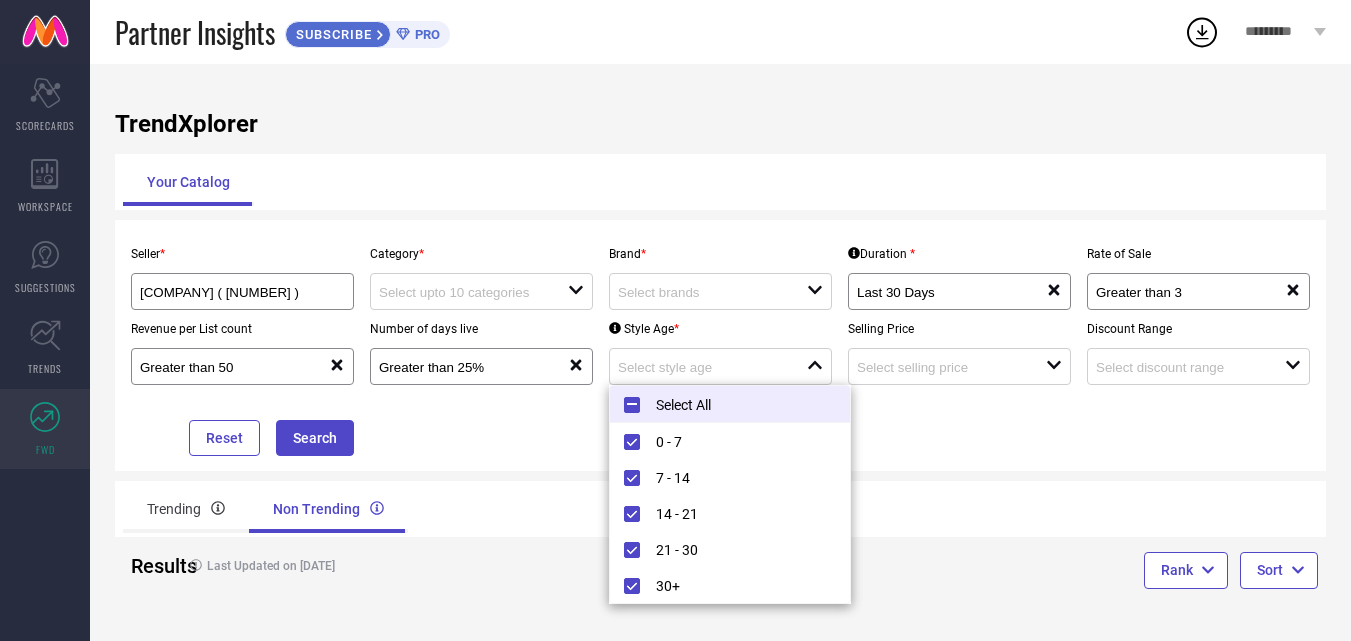 type on "0 - 7, + 4 more" 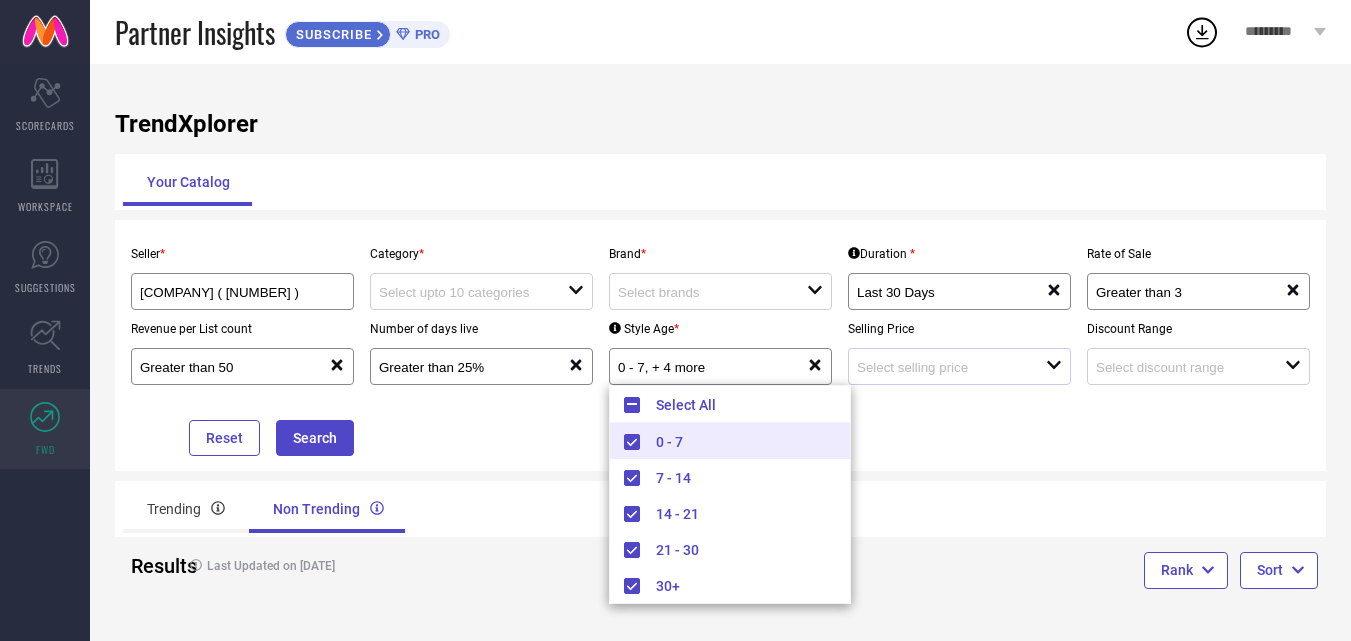 click at bounding box center [951, 366] 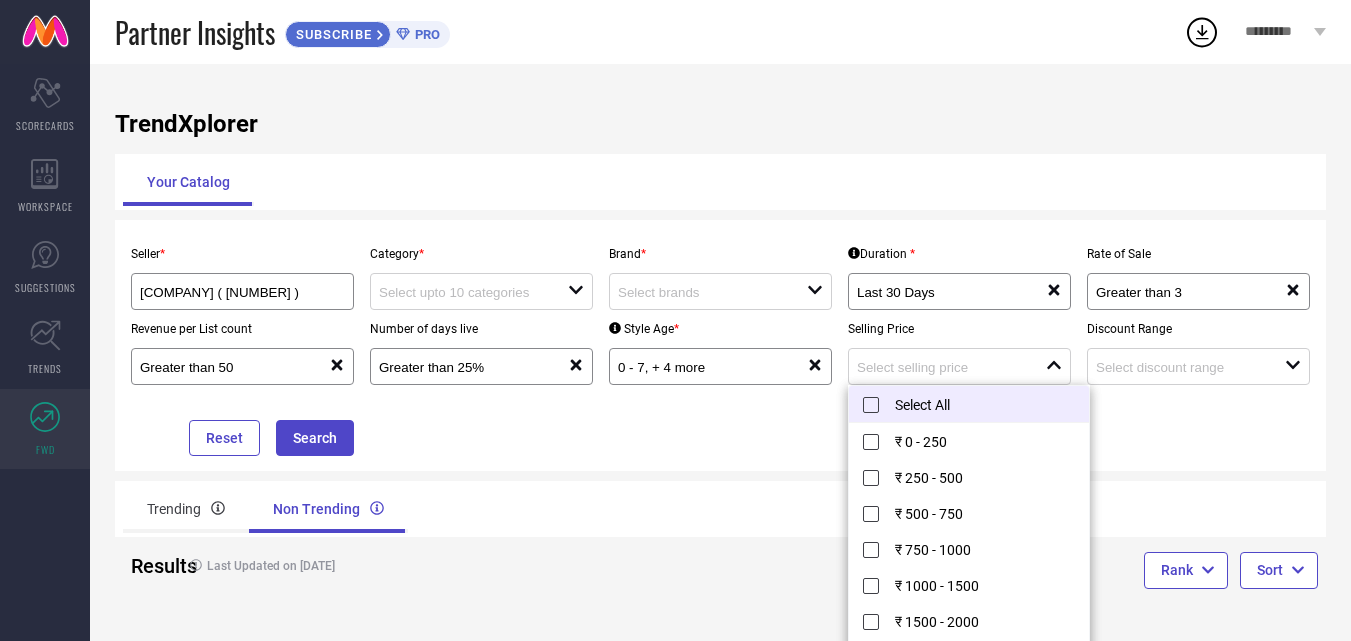 click on "Select All" at bounding box center (969, 404) 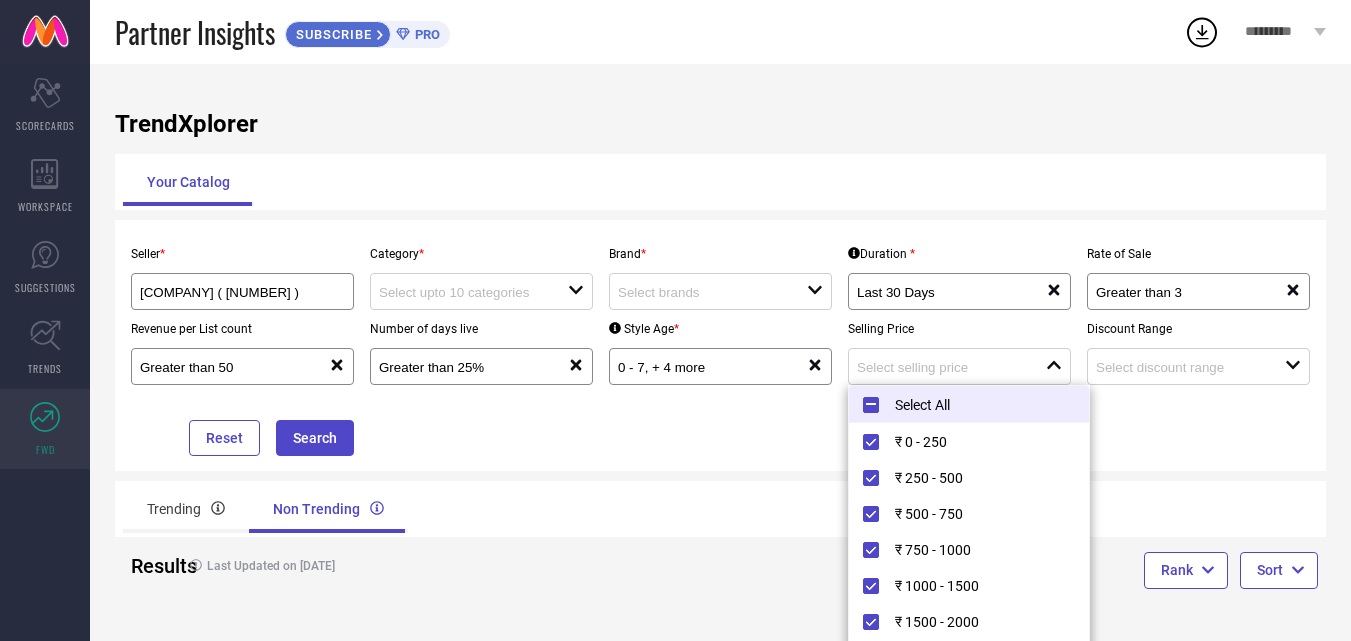 type on "₹ 0 - 250, + 11 more" 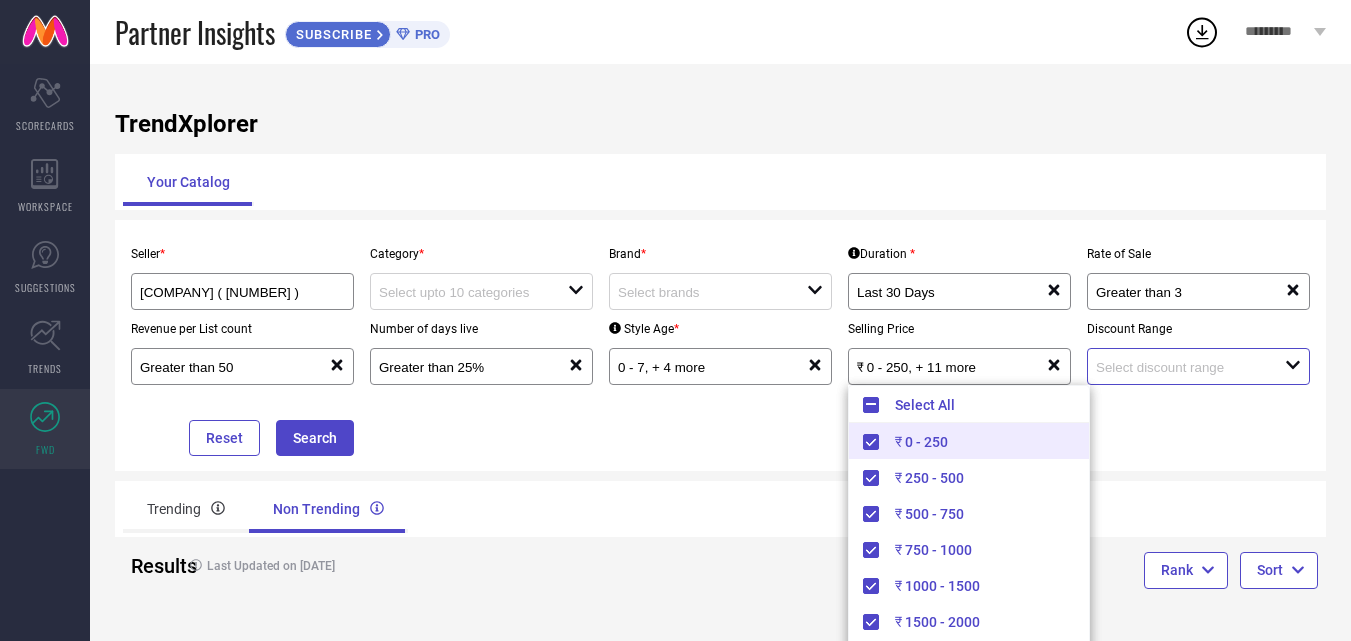 click at bounding box center [1181, 367] 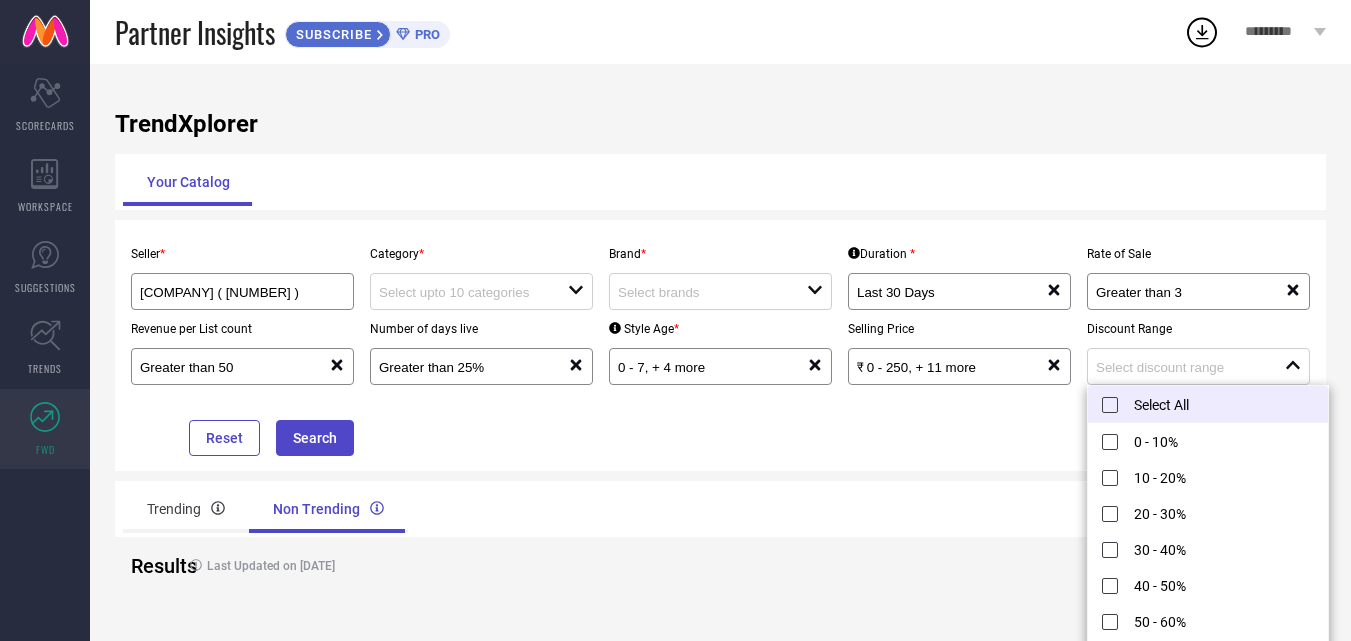 click on "Select All" at bounding box center [1208, 404] 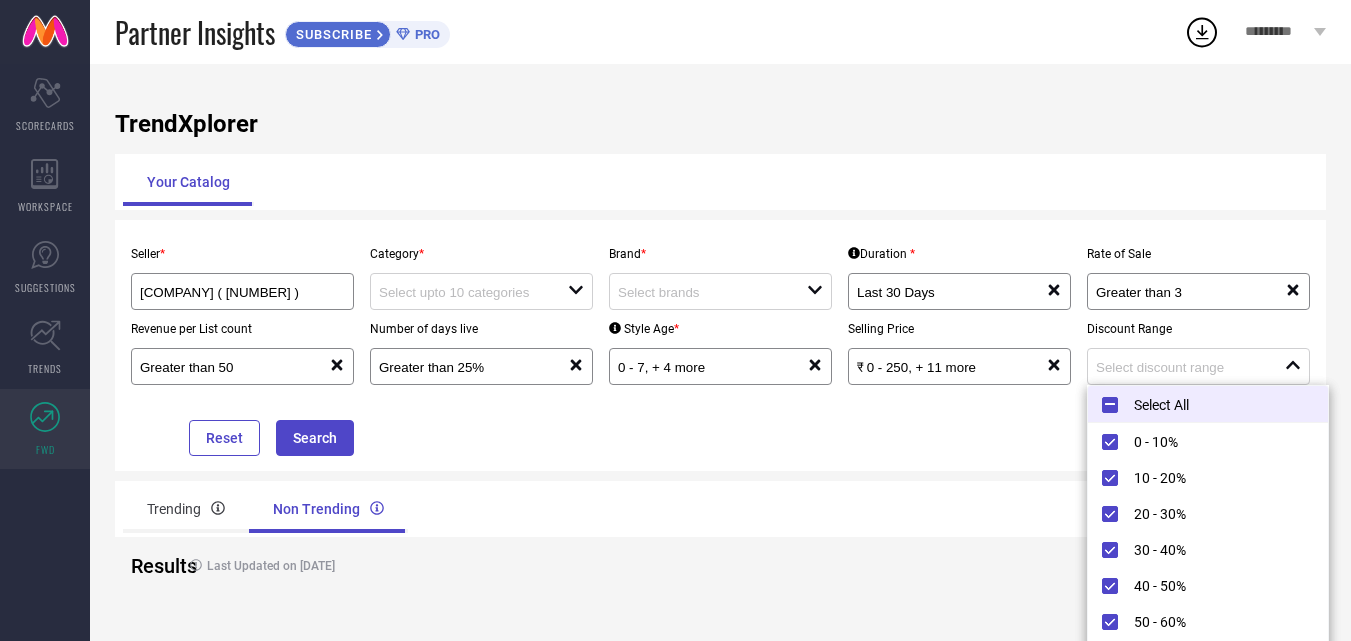 type on "0 - 10%, + 10 more" 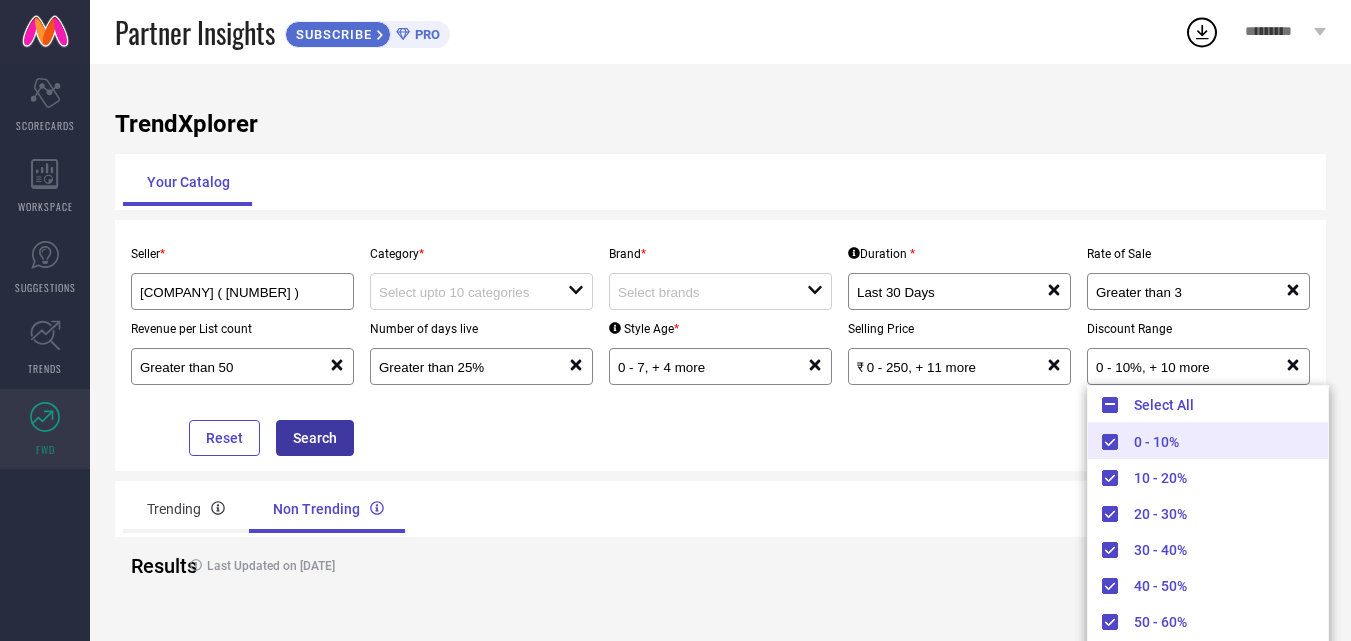 click on "Search" at bounding box center [315, 438] 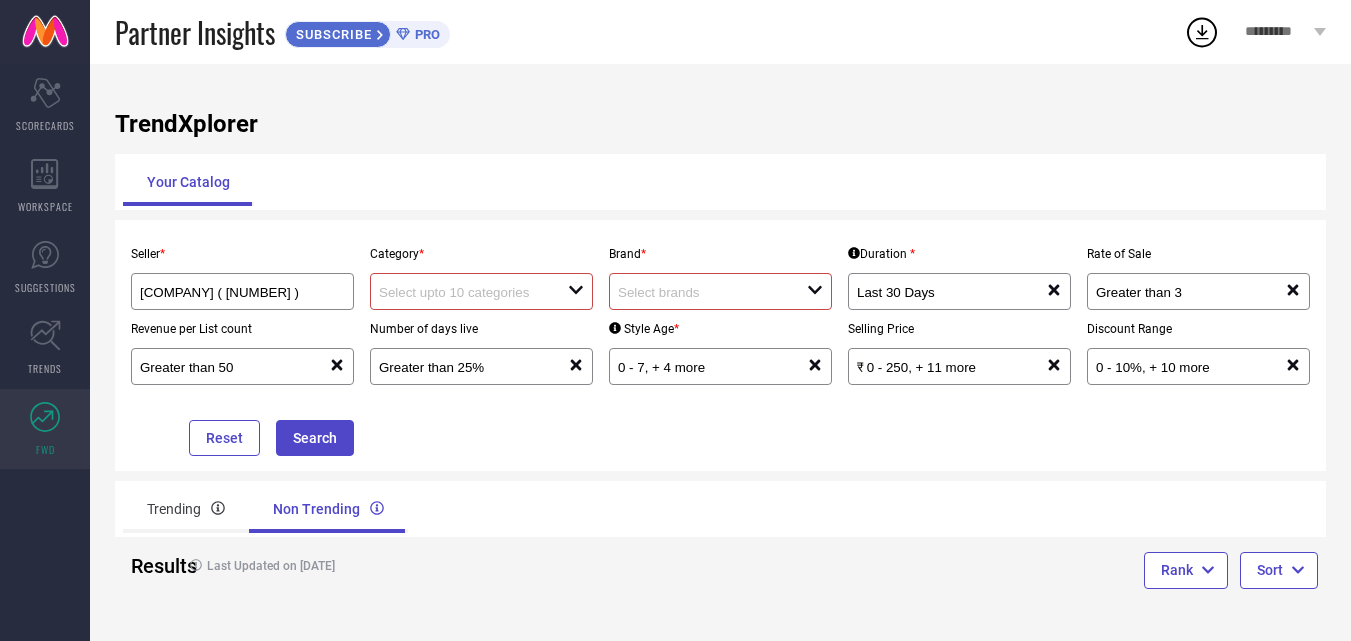 click on "open" at bounding box center (481, 291) 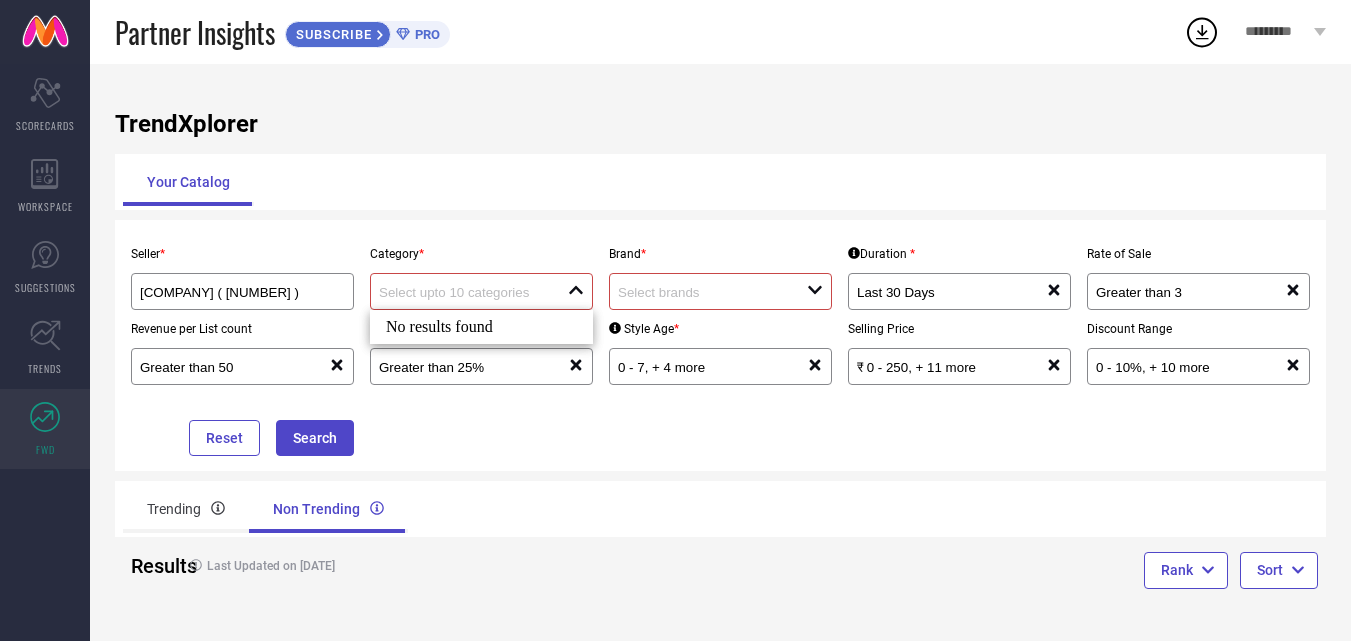 click on "No results found" at bounding box center (481, 327) 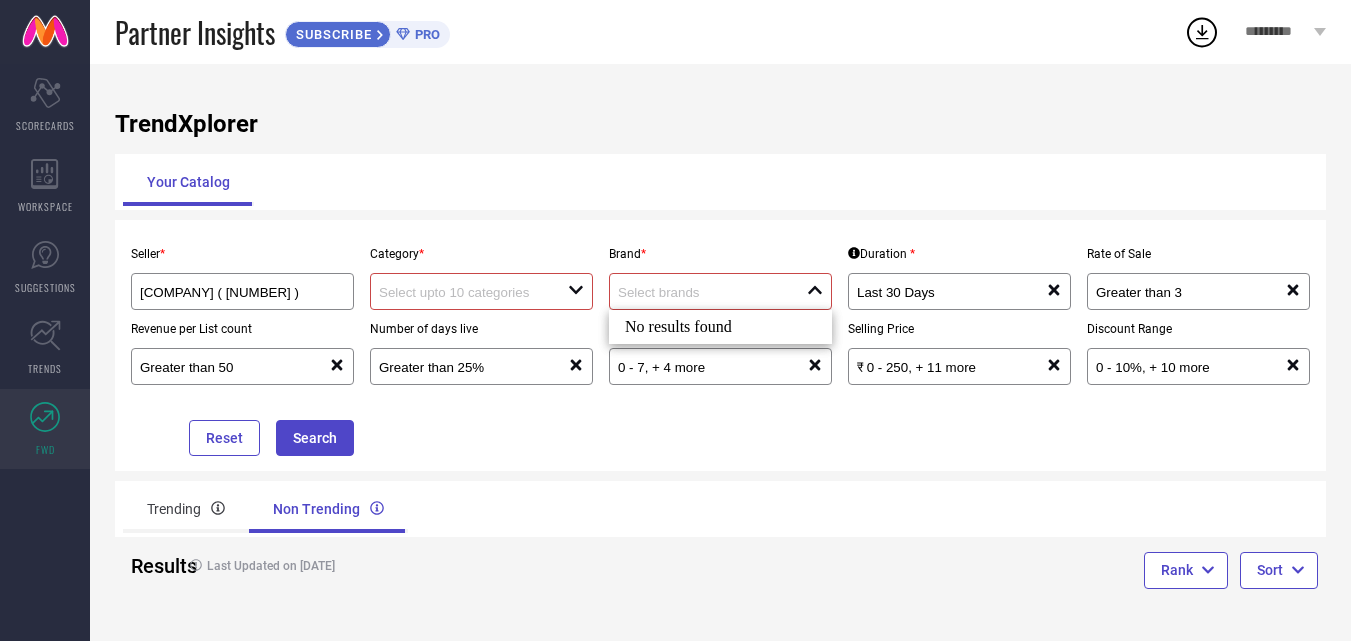 click on "No results found" at bounding box center (720, 327) 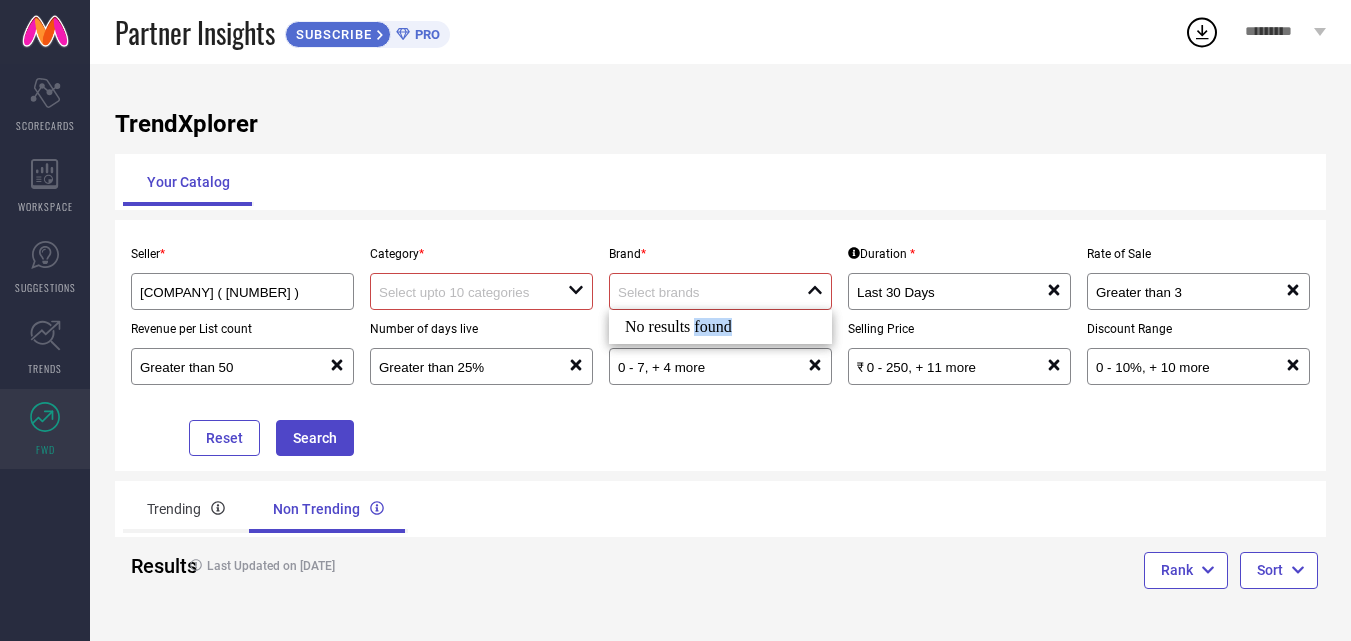 click on "No results found" at bounding box center [720, 327] 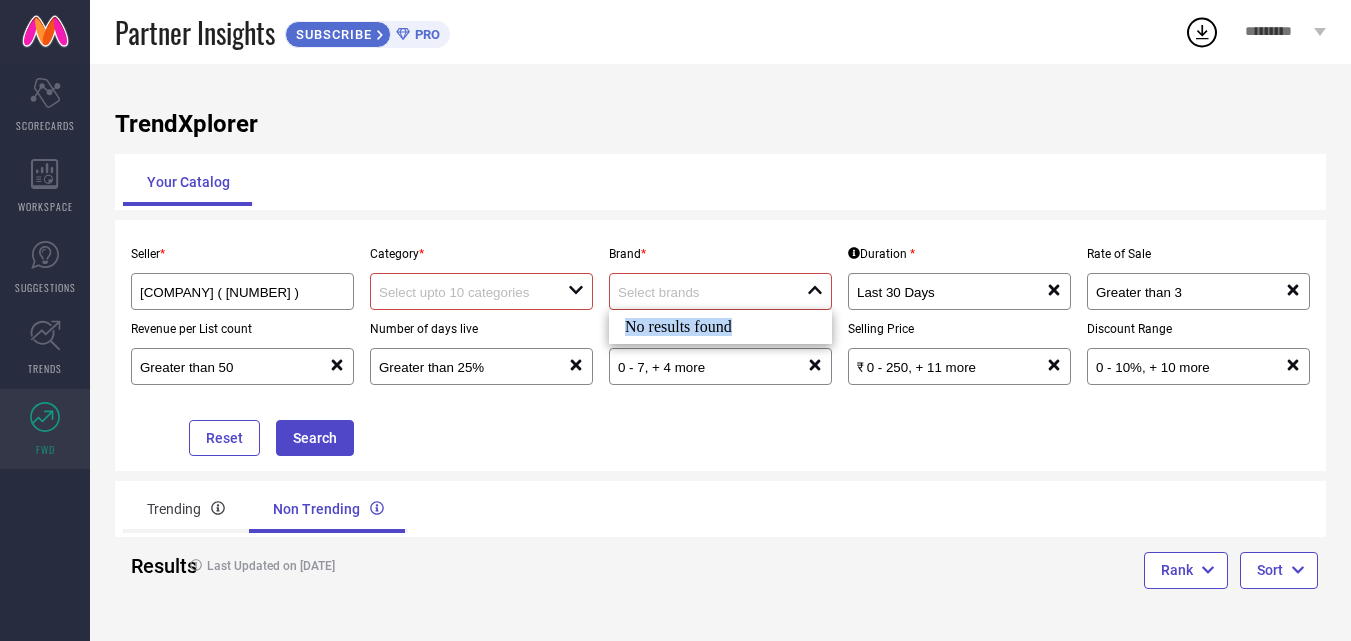 click on "No results found" at bounding box center [720, 327] 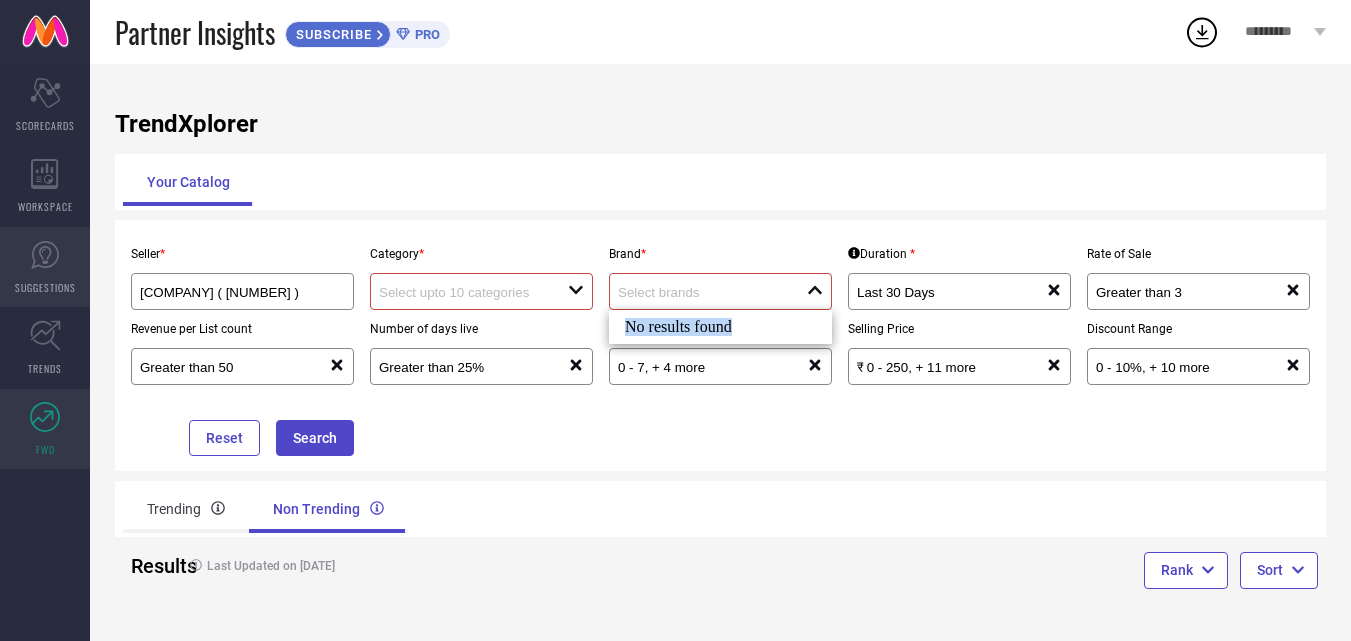 click on "SUGGESTIONS" at bounding box center (45, 267) 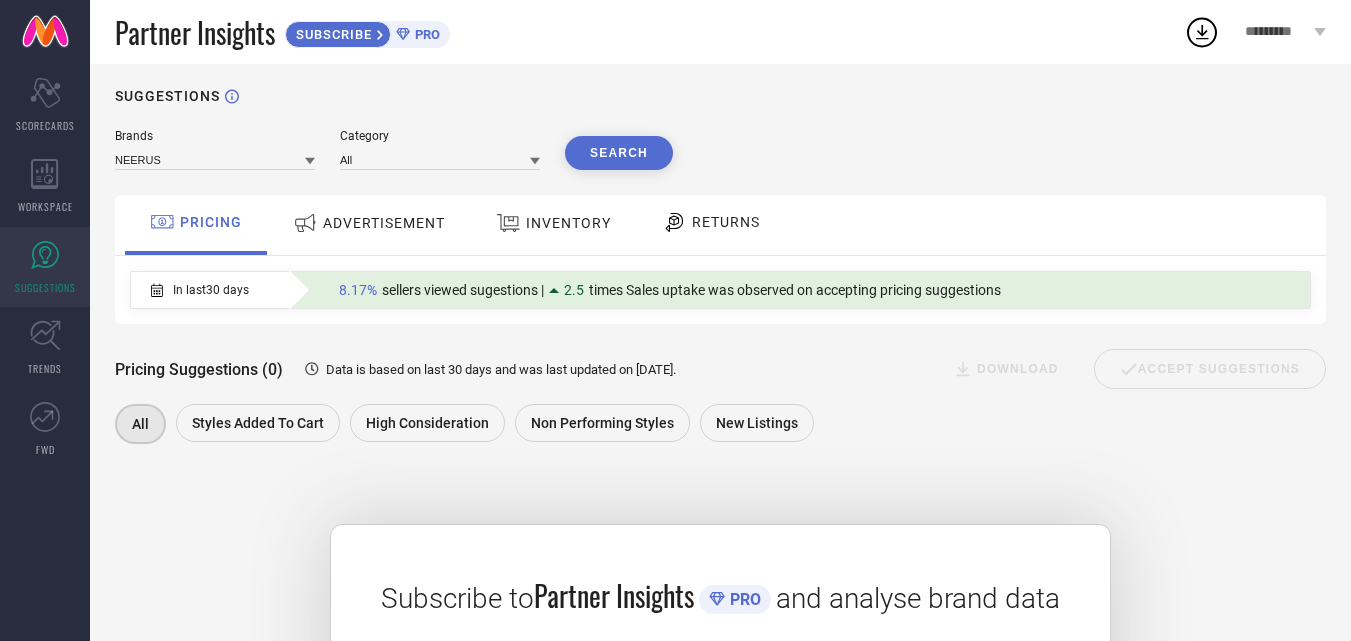 scroll, scrollTop: 0, scrollLeft: 0, axis: both 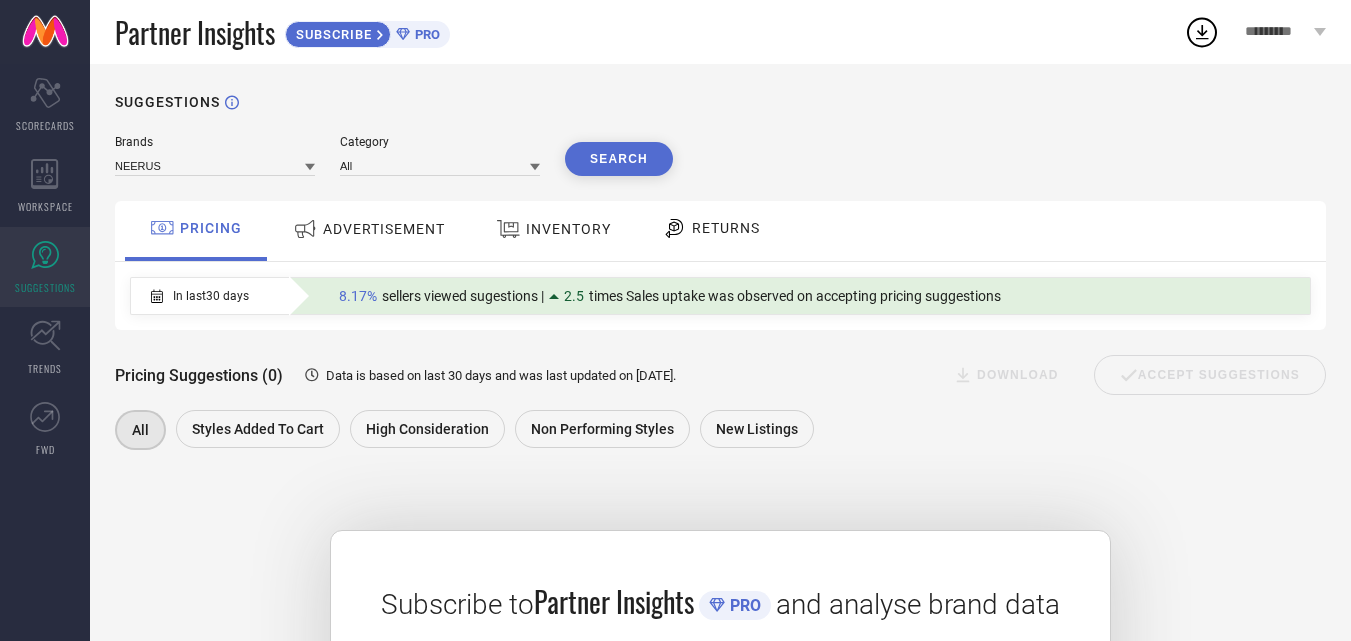 click on "ADVERTISEMENT" at bounding box center [369, 229] 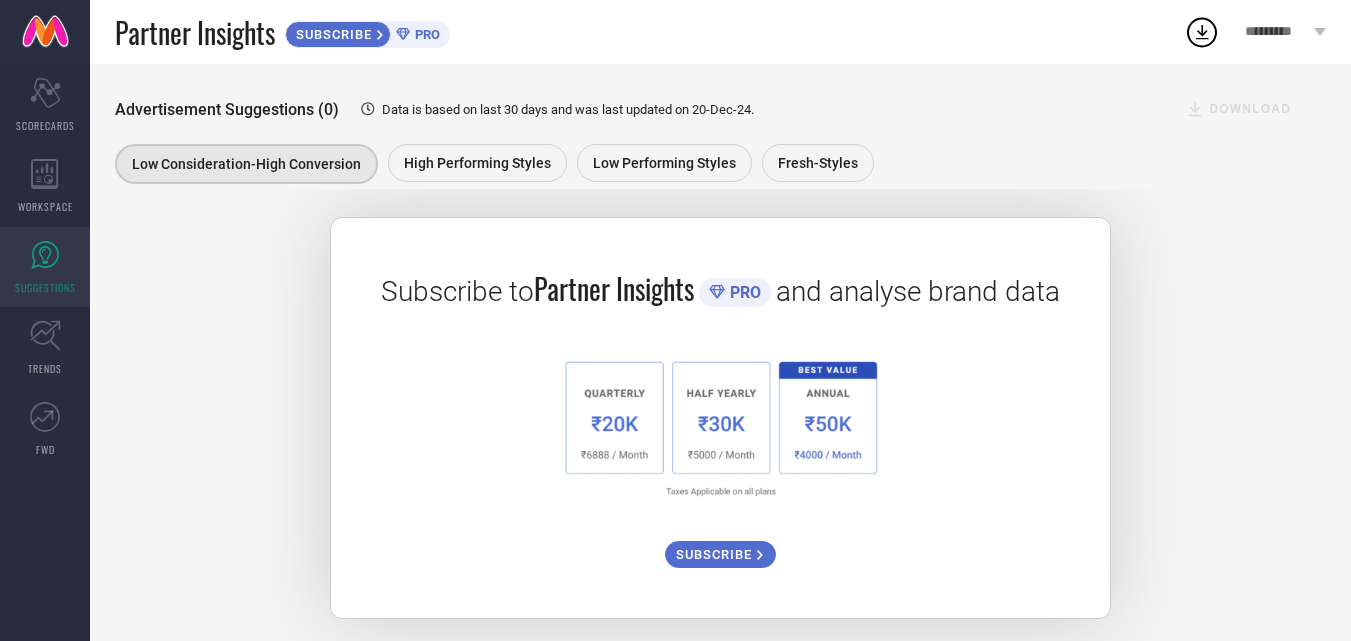 scroll, scrollTop: 25, scrollLeft: 0, axis: vertical 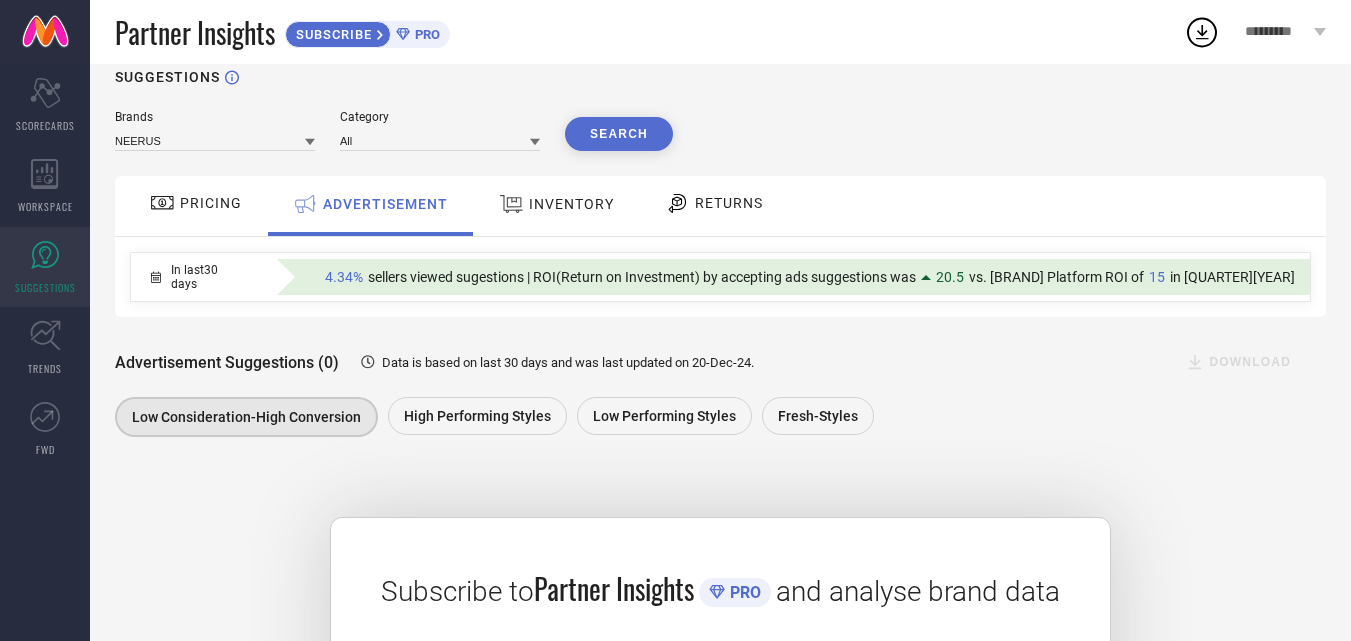 click on "INVENTORY" at bounding box center [556, 204] 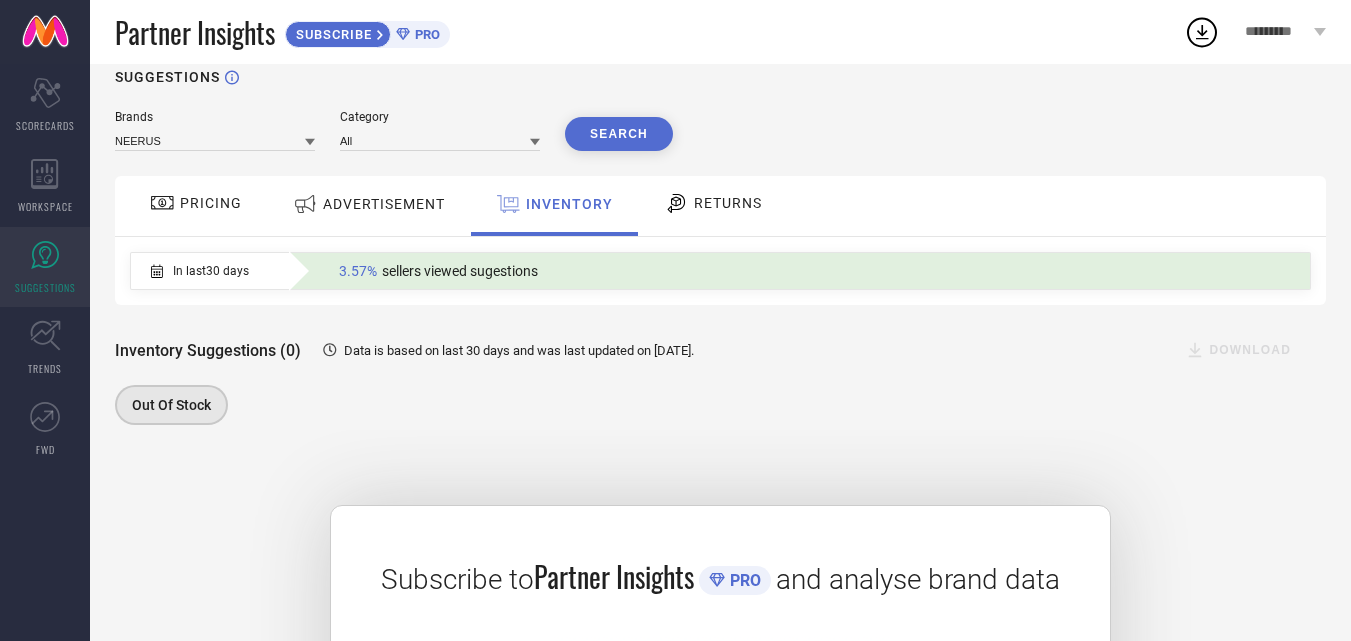 click on "RETURNS" at bounding box center (728, 203) 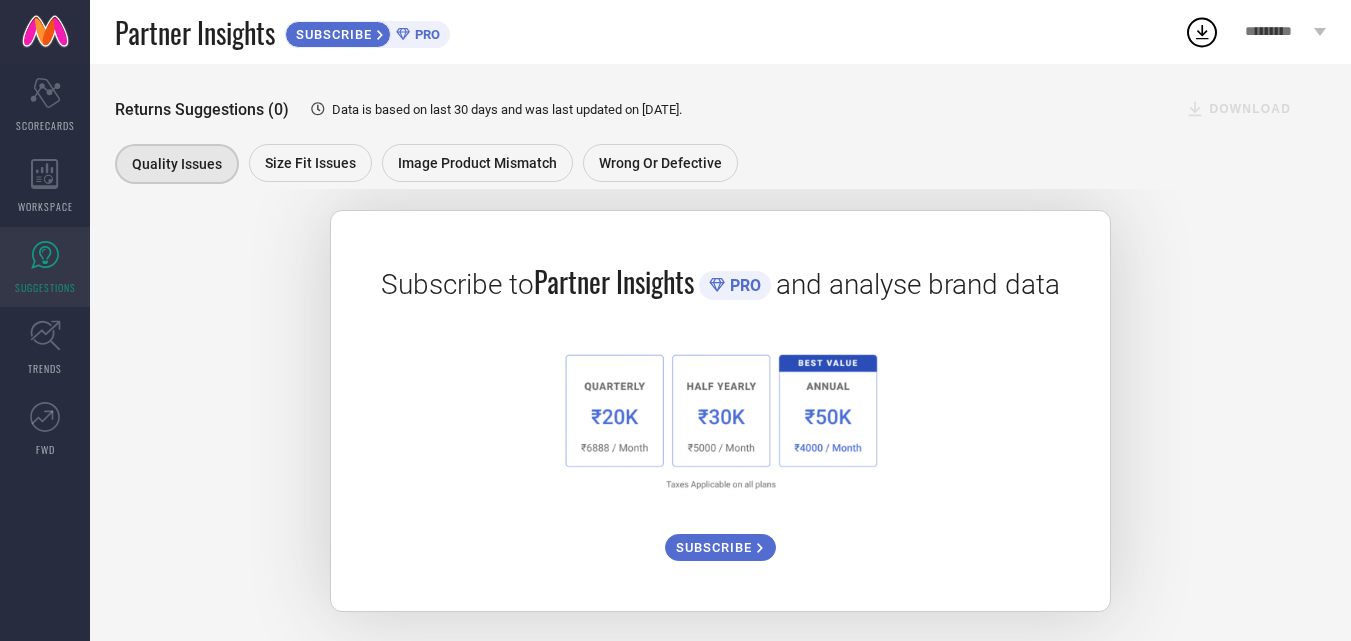 scroll, scrollTop: 325, scrollLeft: 0, axis: vertical 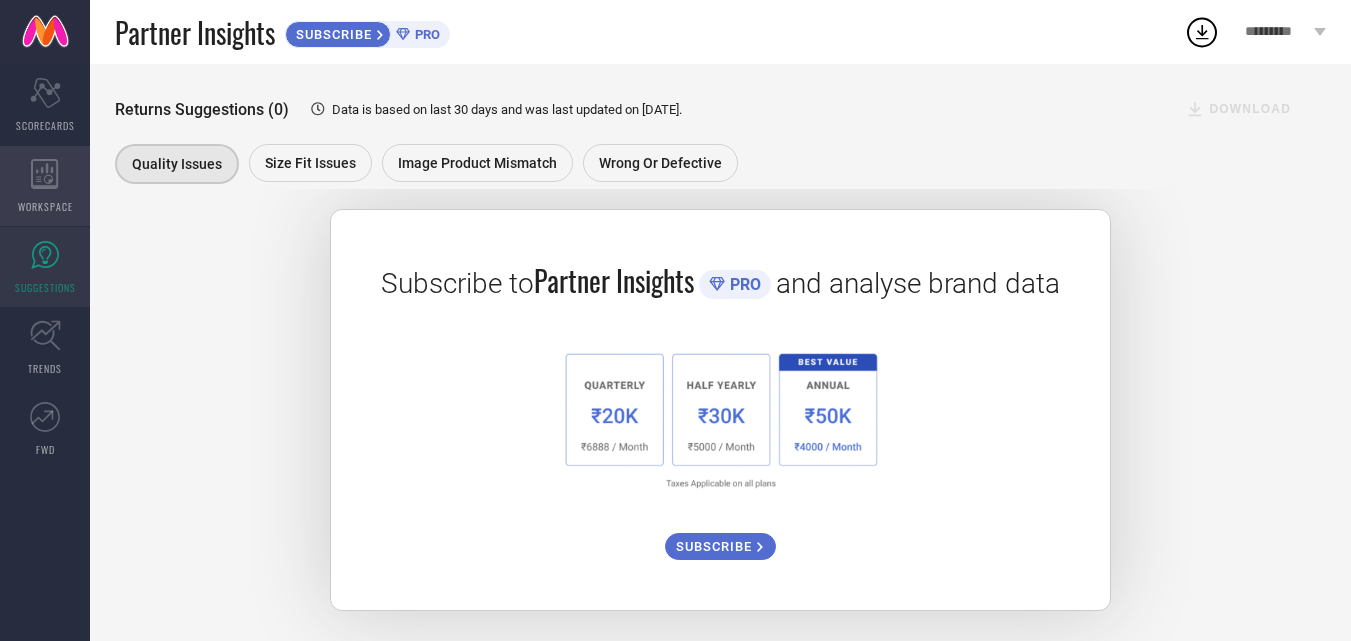 click 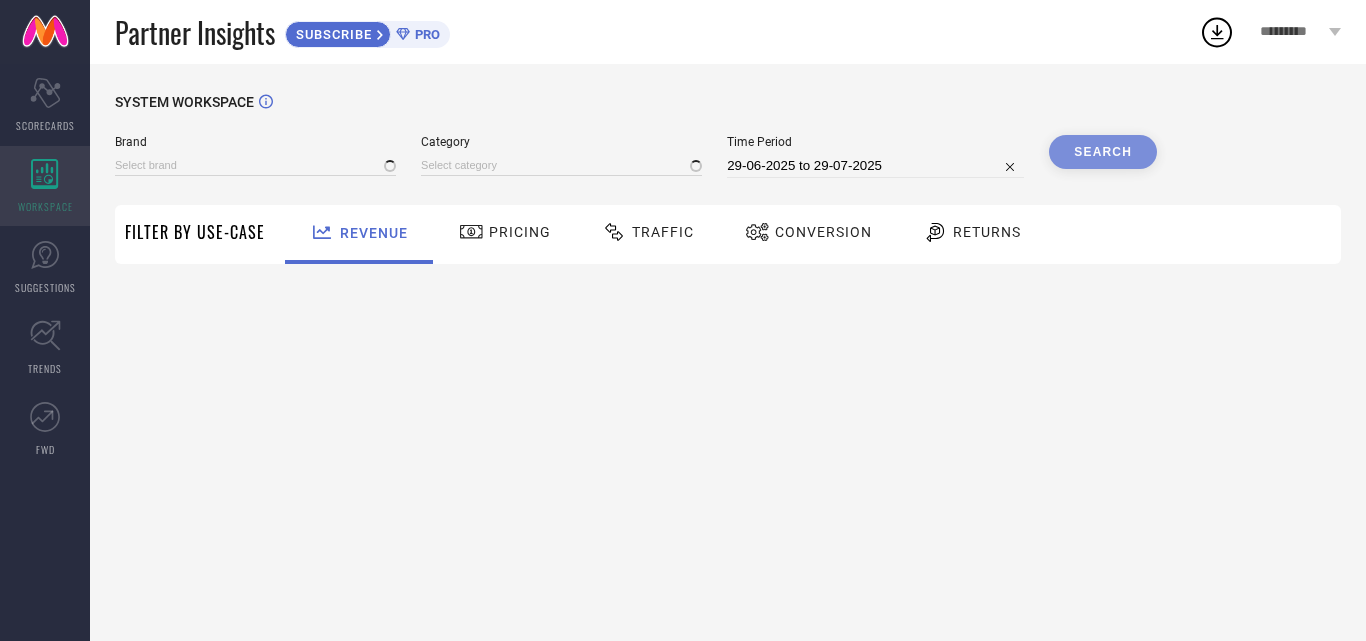 type on "NEERUS" 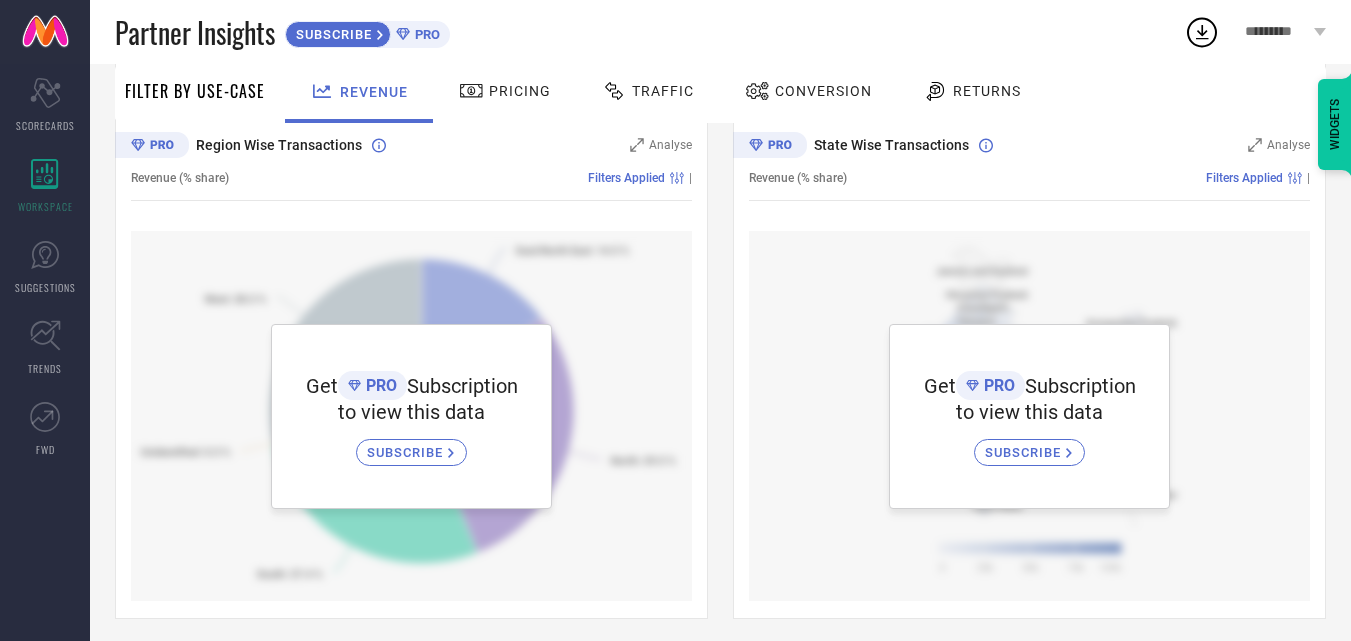 scroll, scrollTop: 709, scrollLeft: 0, axis: vertical 